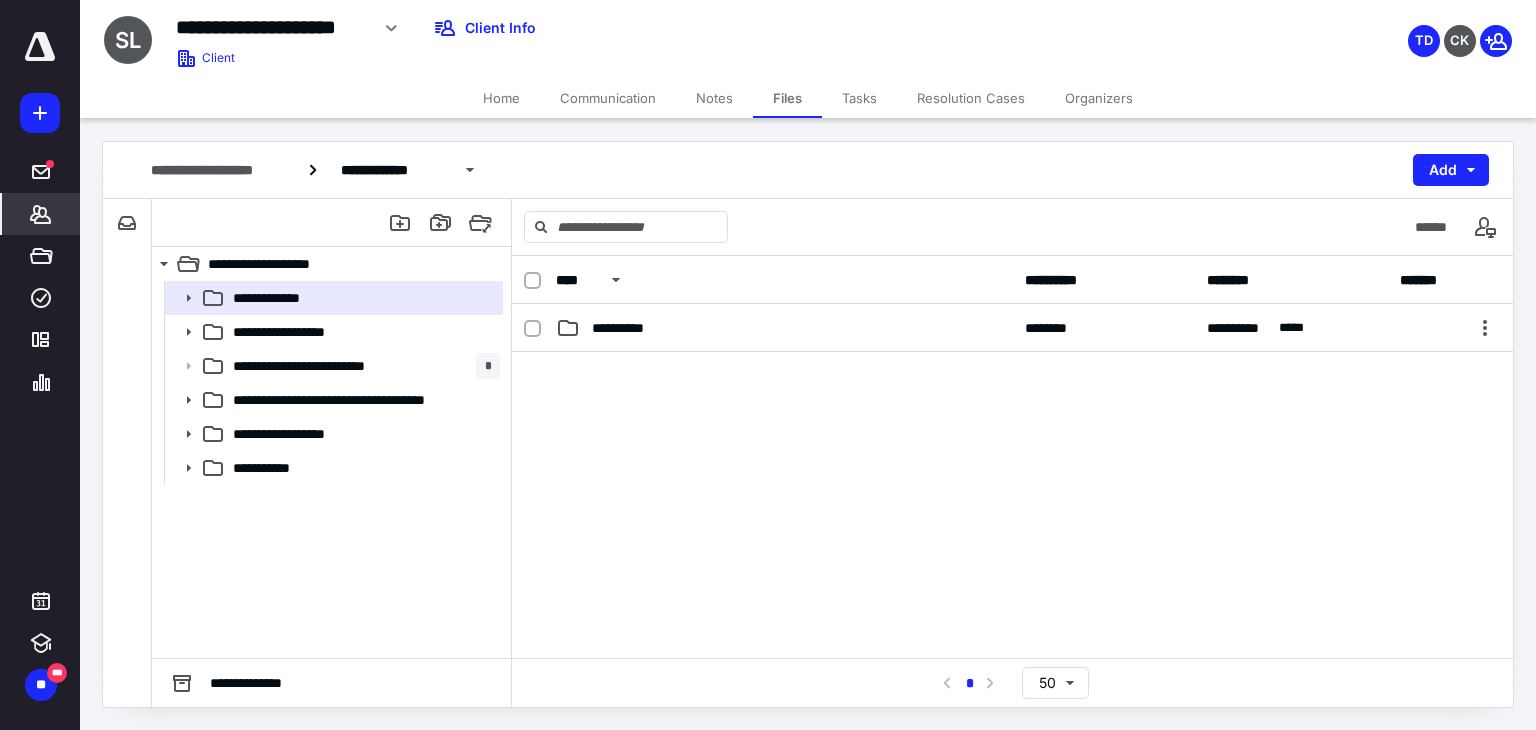 scroll, scrollTop: 0, scrollLeft: 0, axis: both 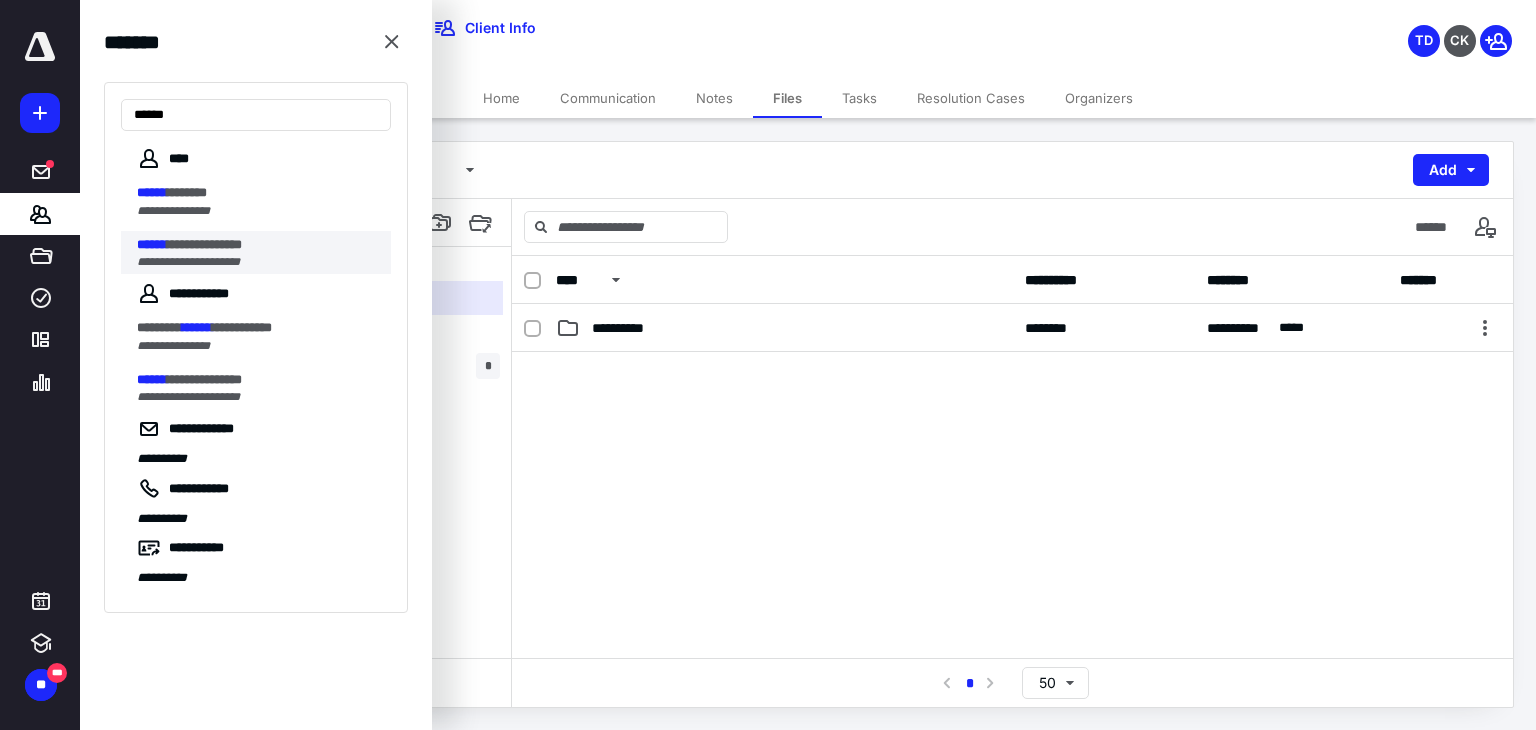 type on "******" 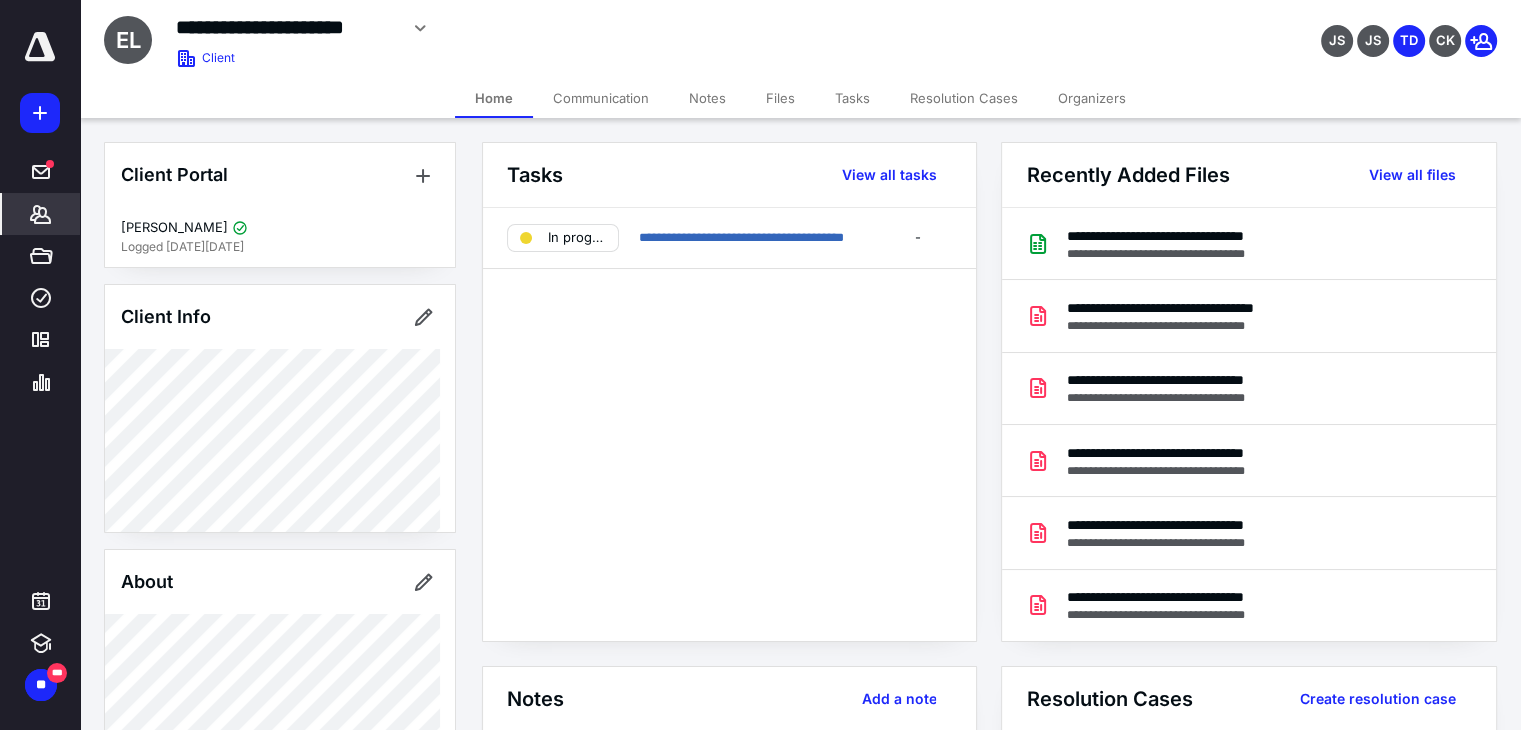 click on "Files" at bounding box center [780, 98] 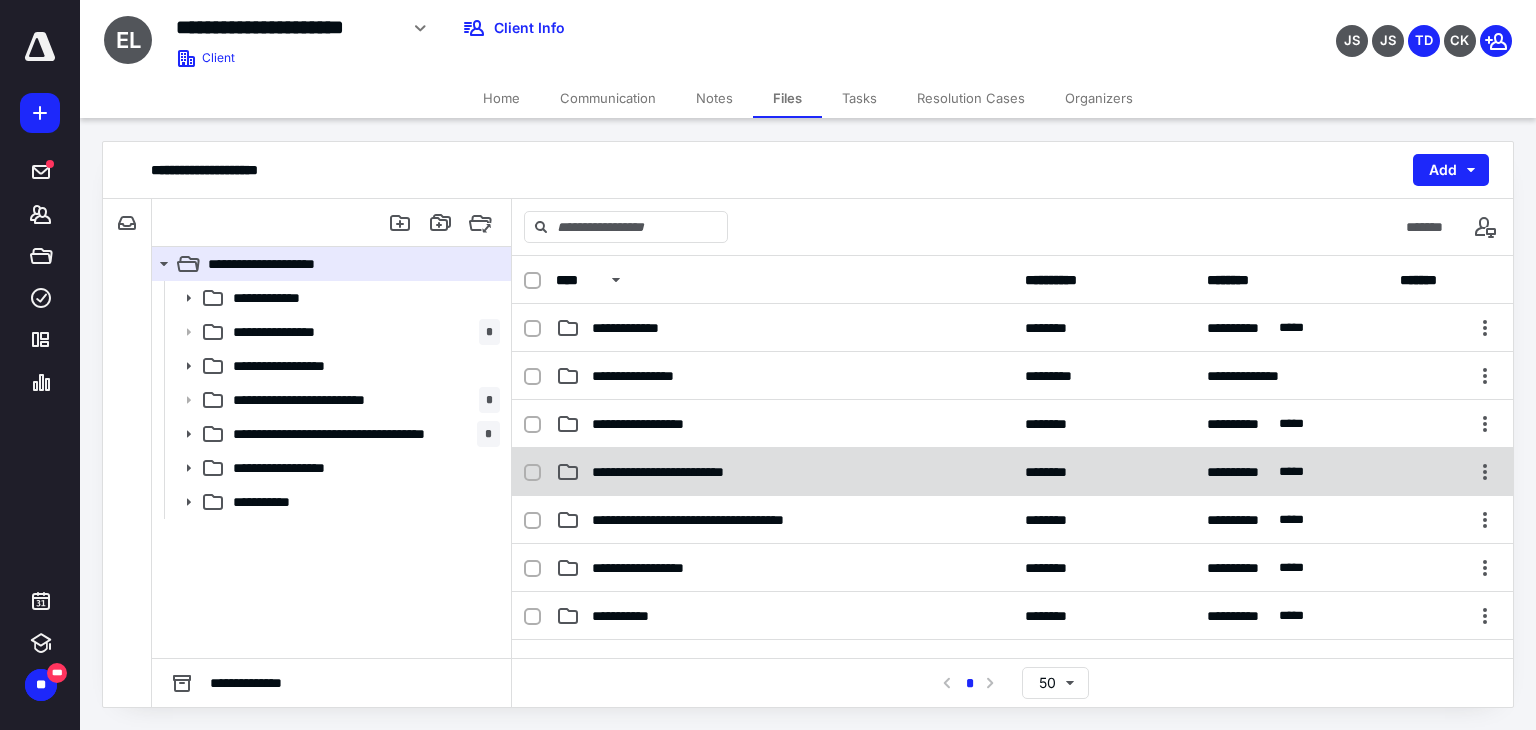 click on "**********" at bounding box center [784, 472] 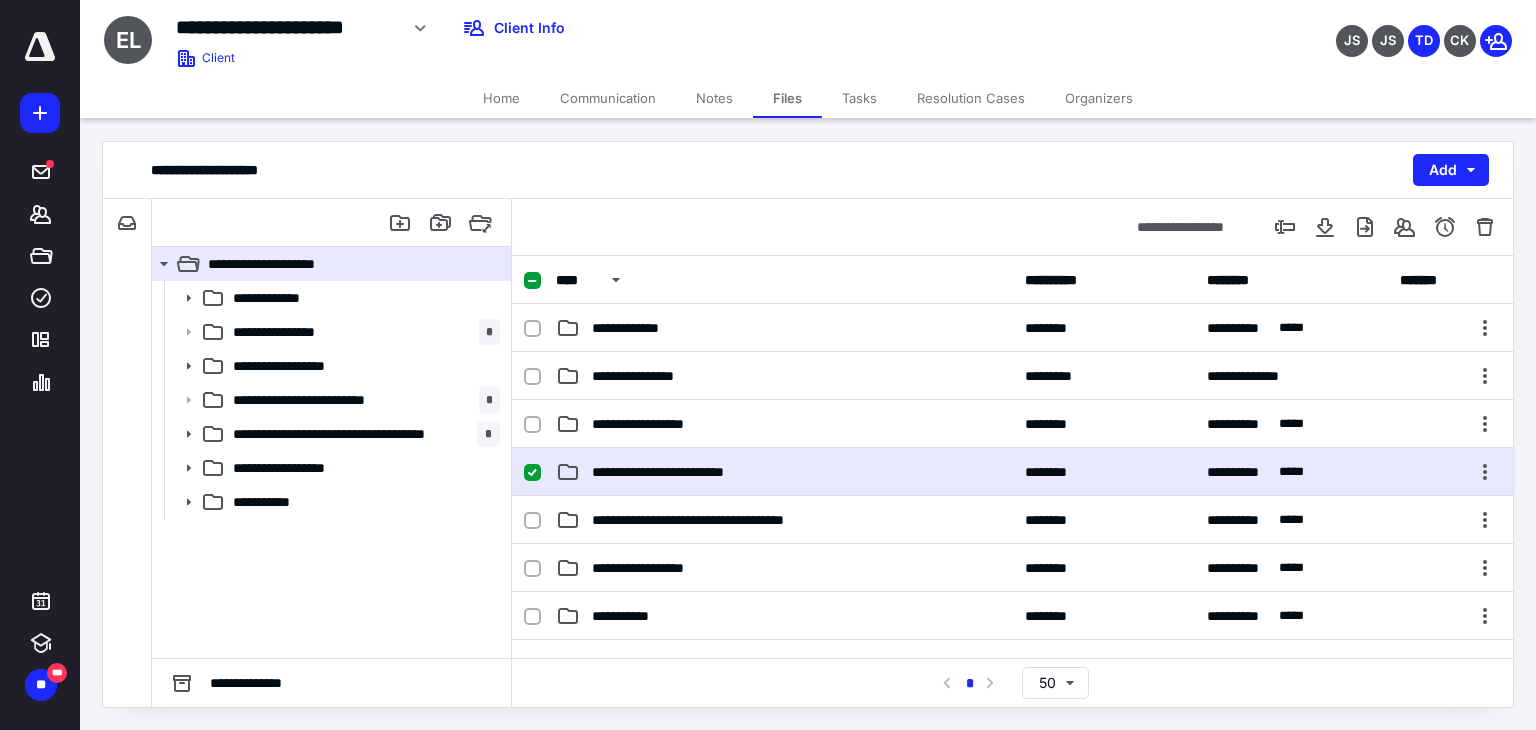 click on "**********" at bounding box center (784, 472) 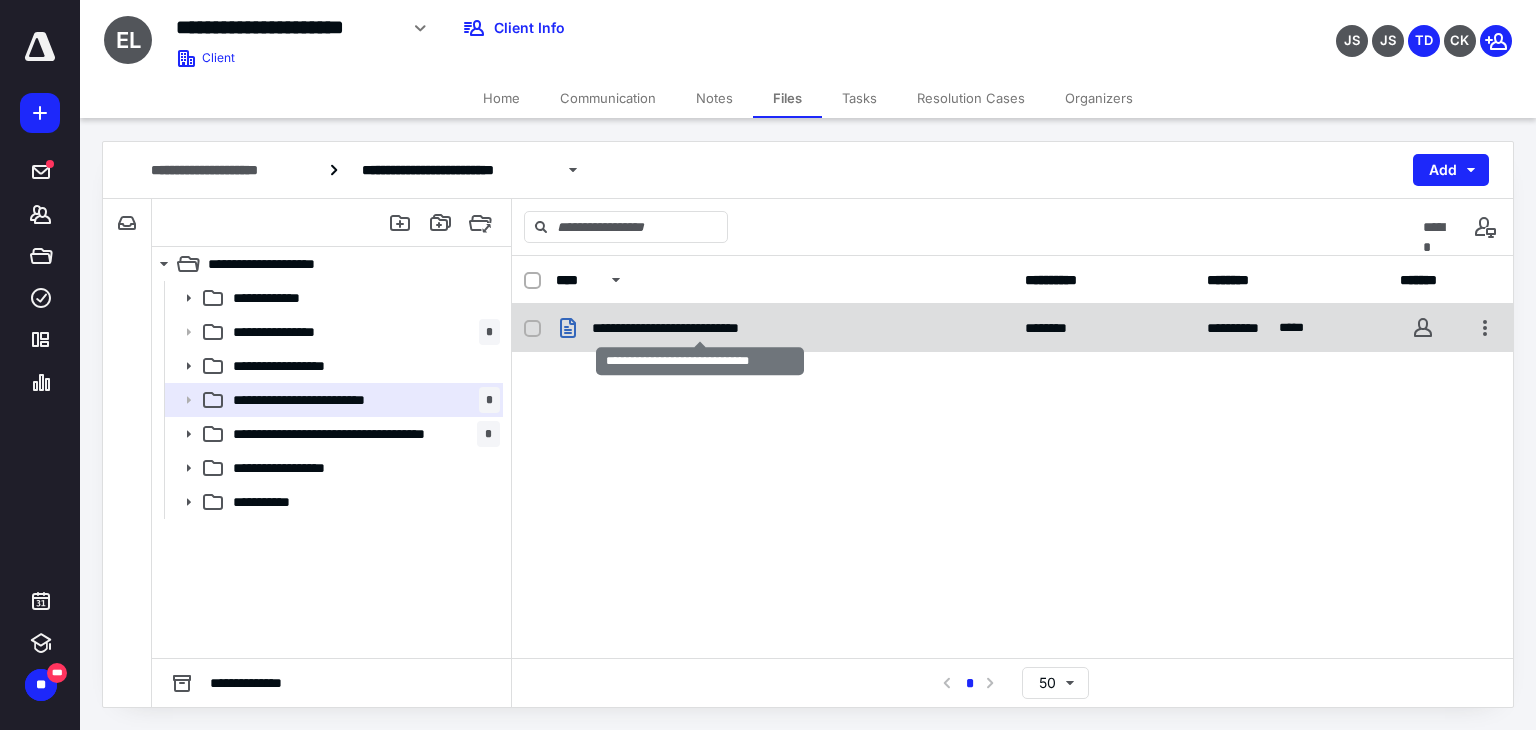 click on "**********" at bounding box center (701, 328) 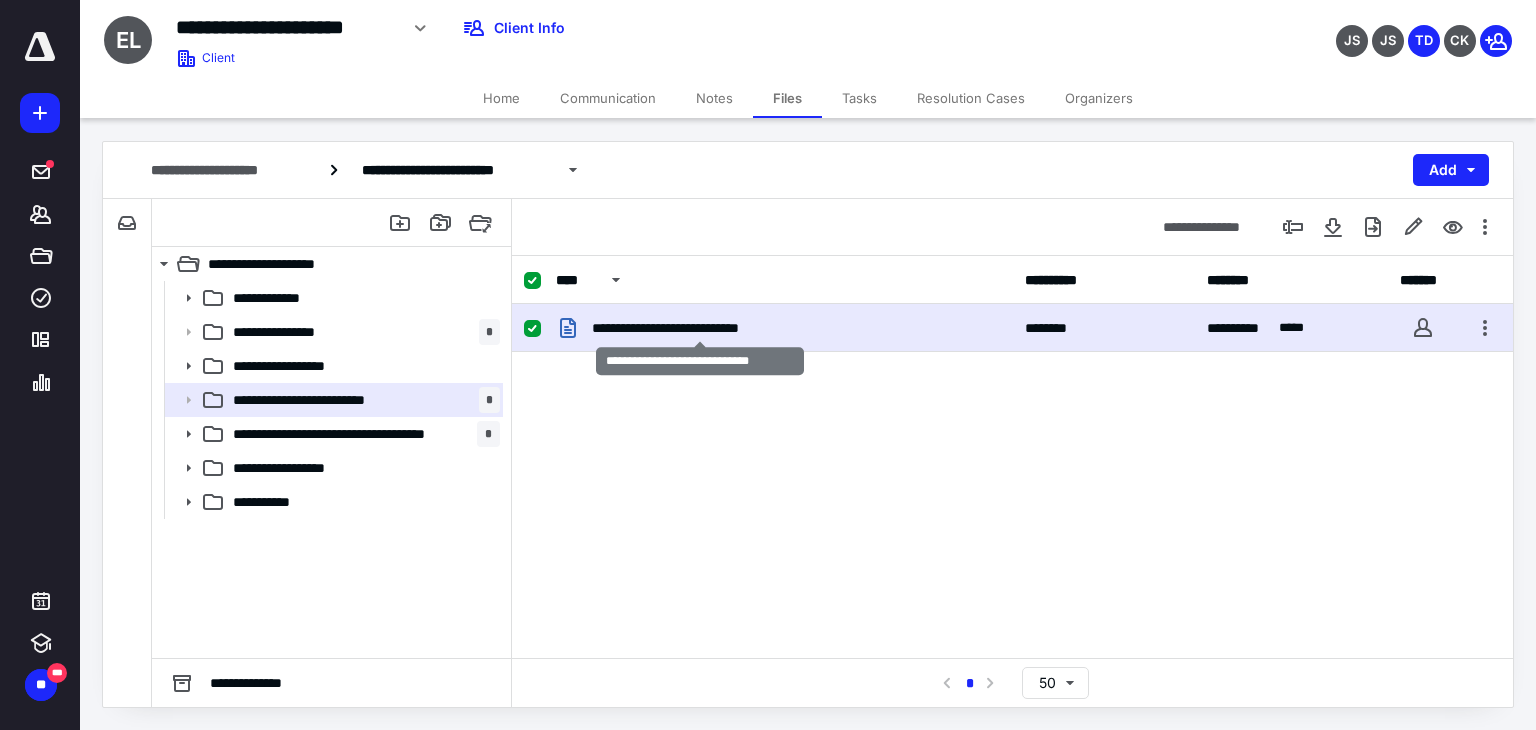 click on "**********" at bounding box center (701, 328) 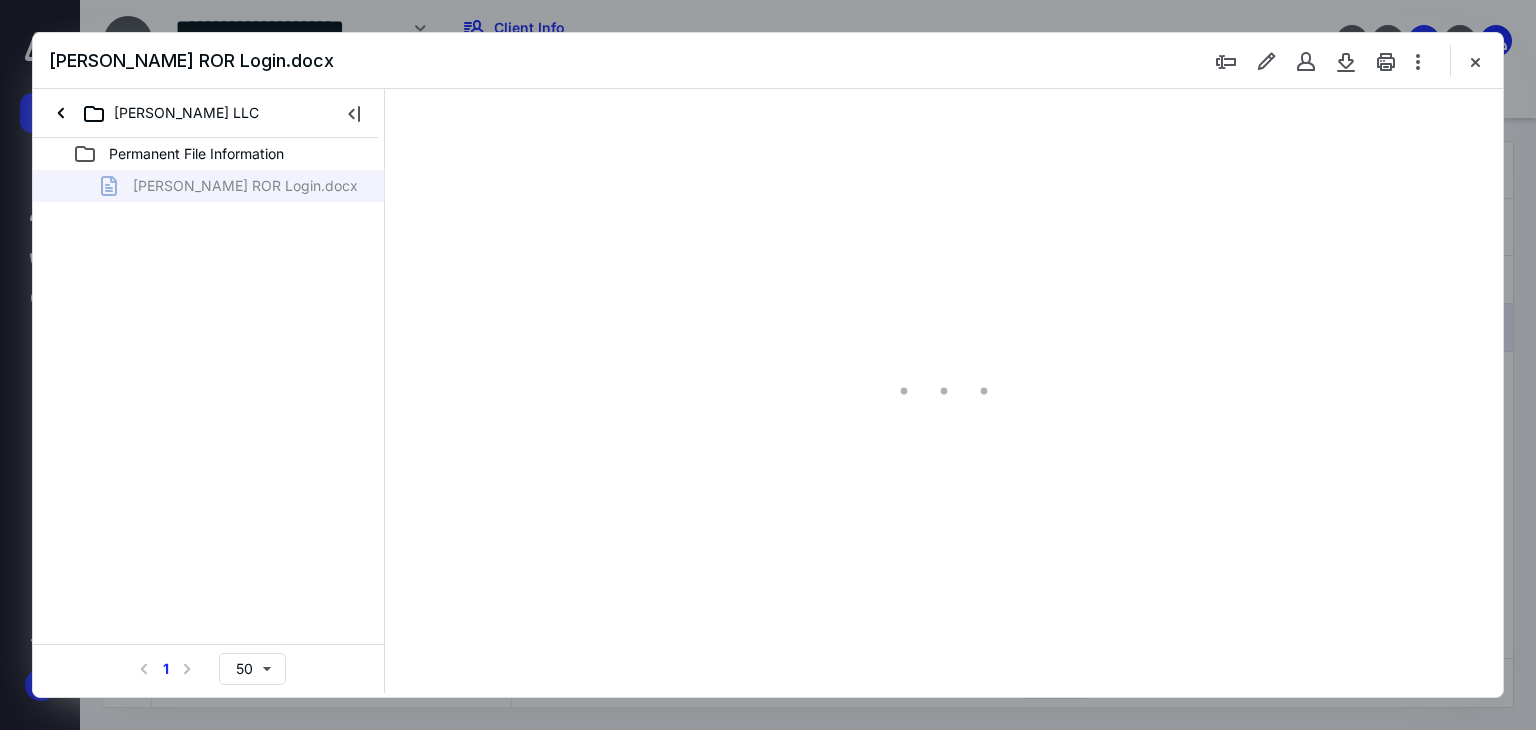 scroll, scrollTop: 0, scrollLeft: 0, axis: both 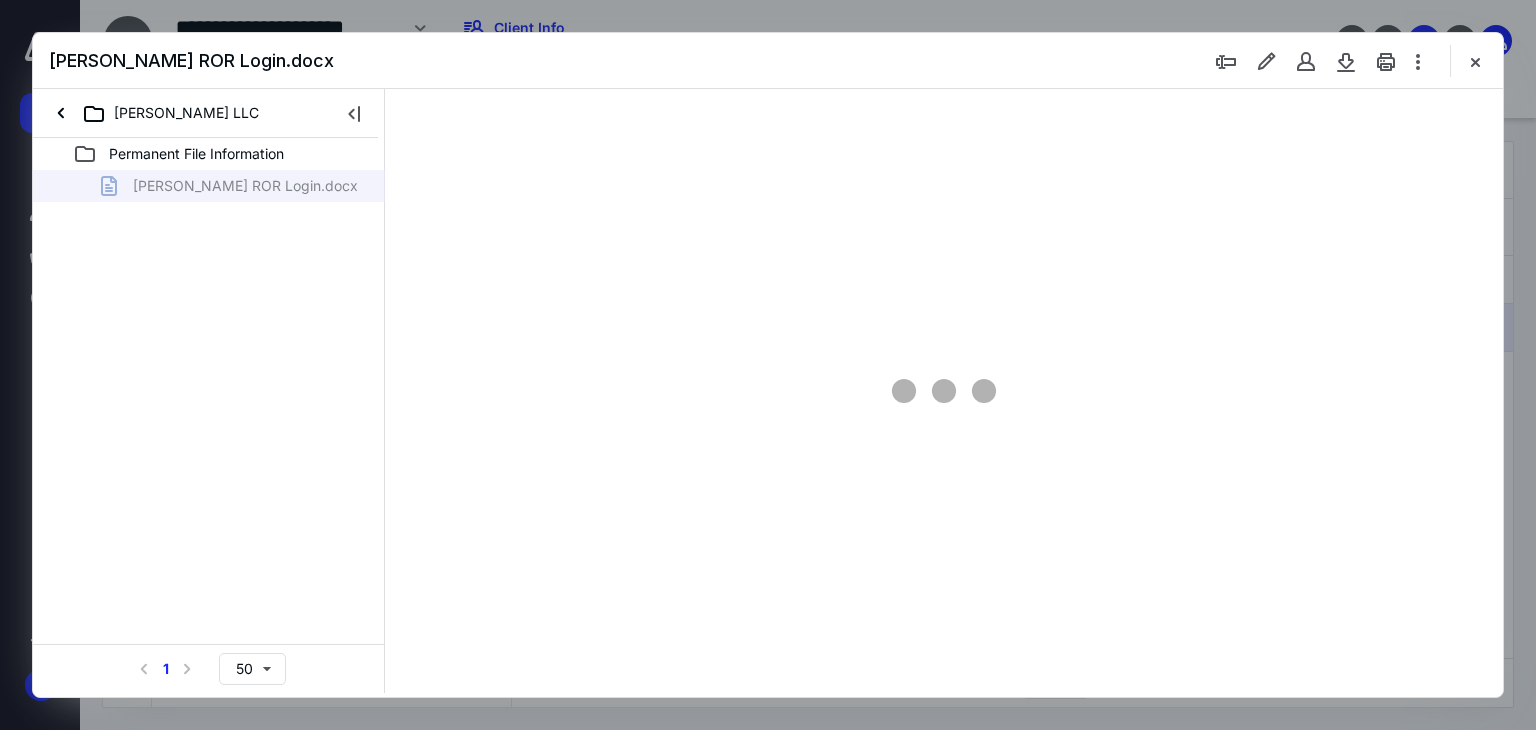 type on "179" 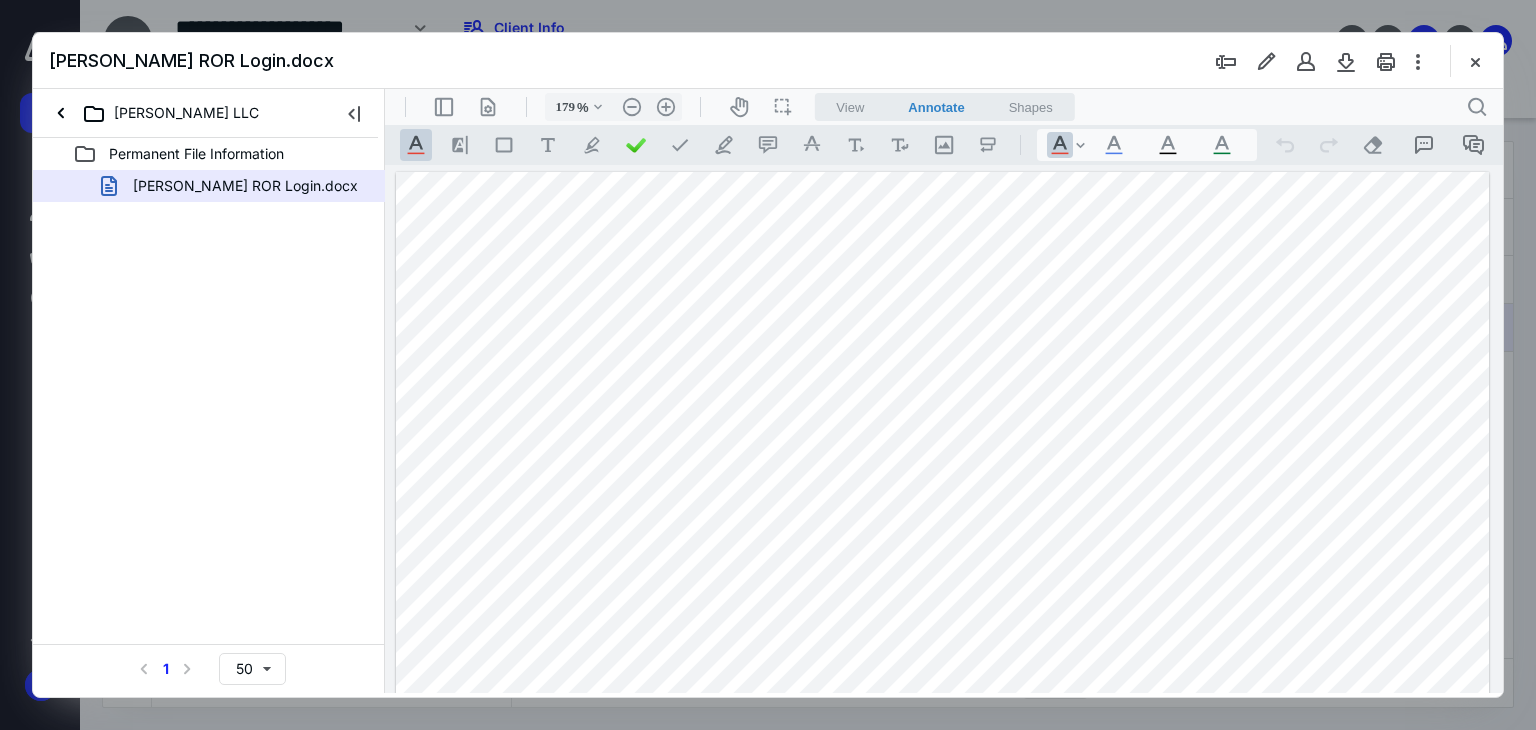 click at bounding box center (790, 400) 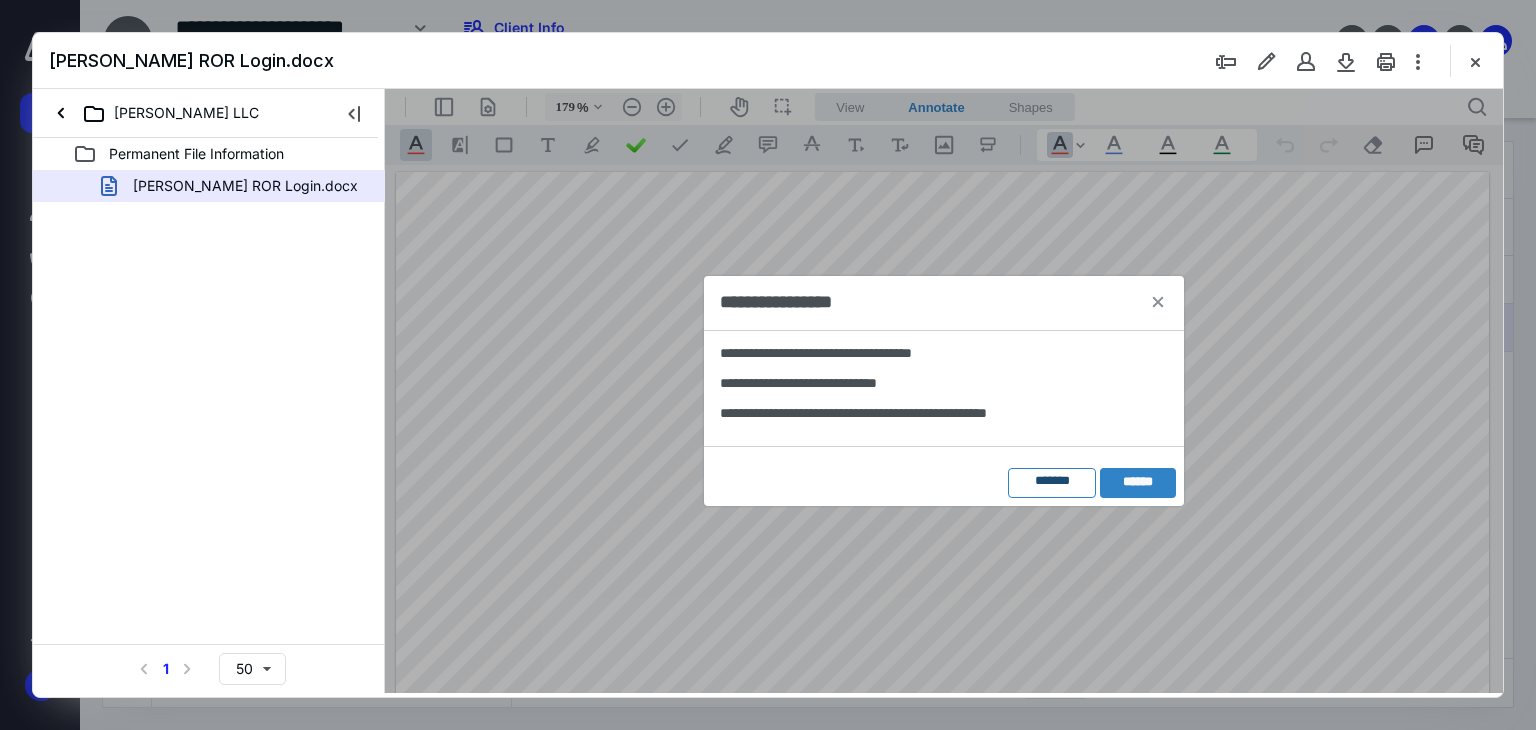 click on "*******" at bounding box center [1052, 481] 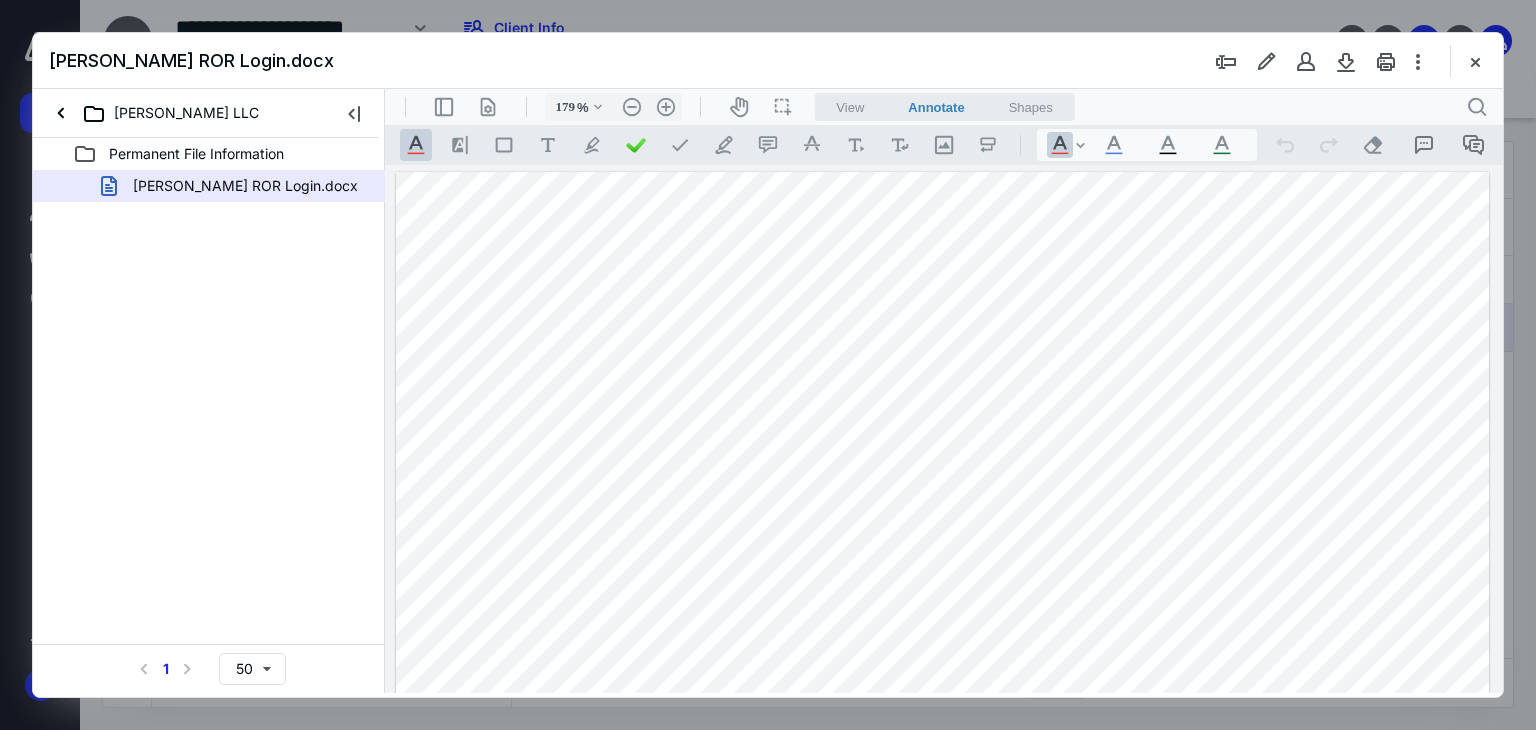 drag, startPoint x: 696, startPoint y: 490, endPoint x: 567, endPoint y: 478, distance: 129.55693 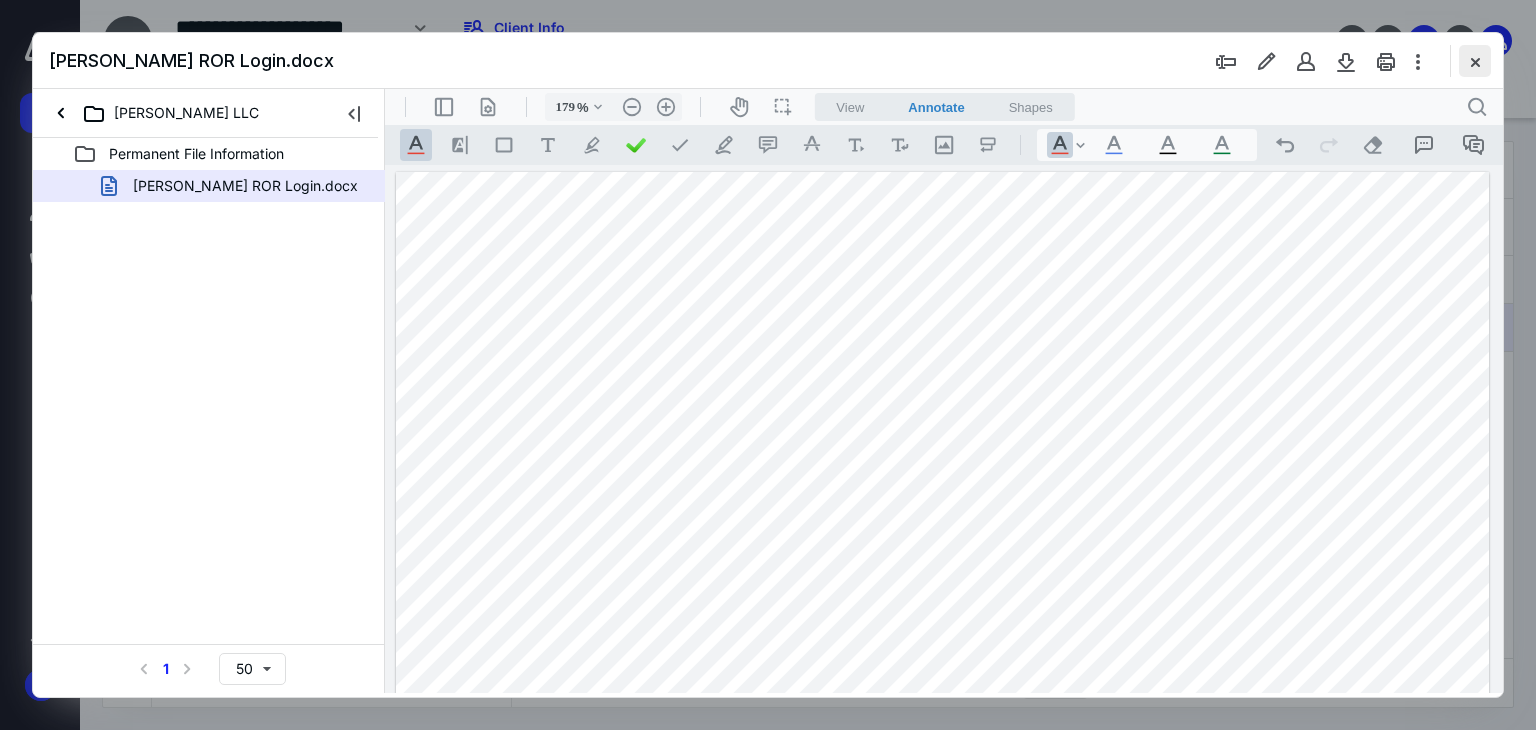 click at bounding box center [1475, 61] 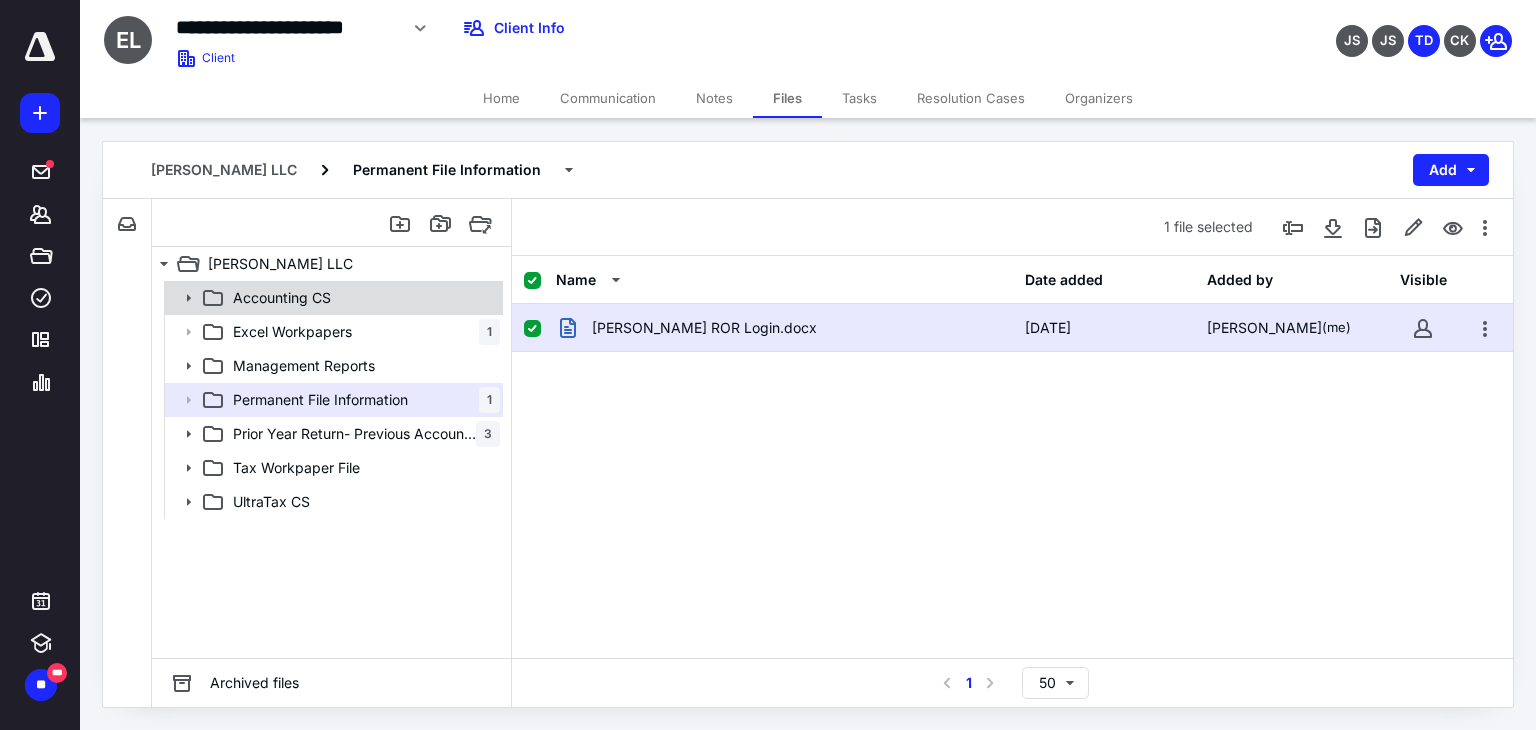 click on "Accounting CS" at bounding box center [332, 298] 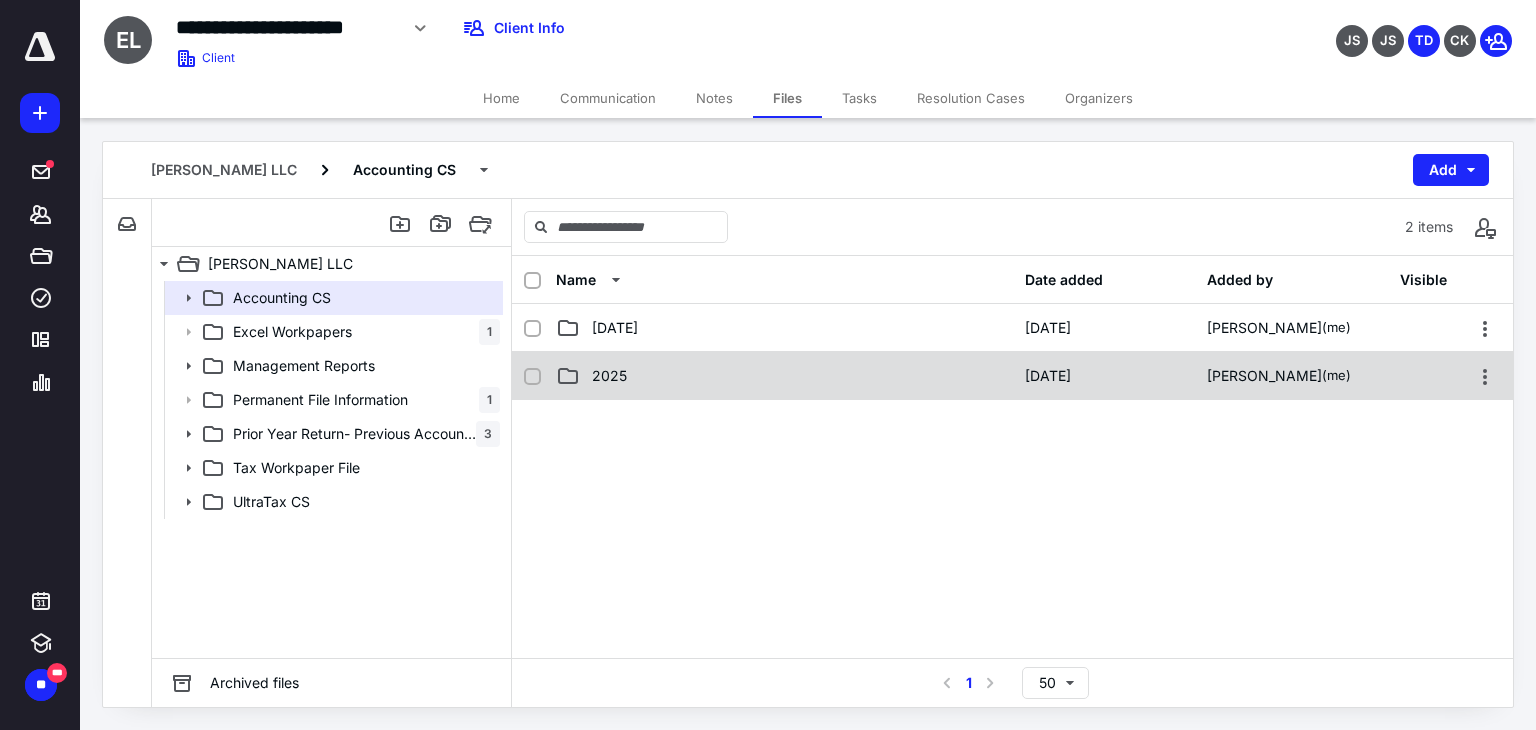 click on "2025 [DATE][STREET_ADDRESS][PERSON_NAME]" at bounding box center [1012, 376] 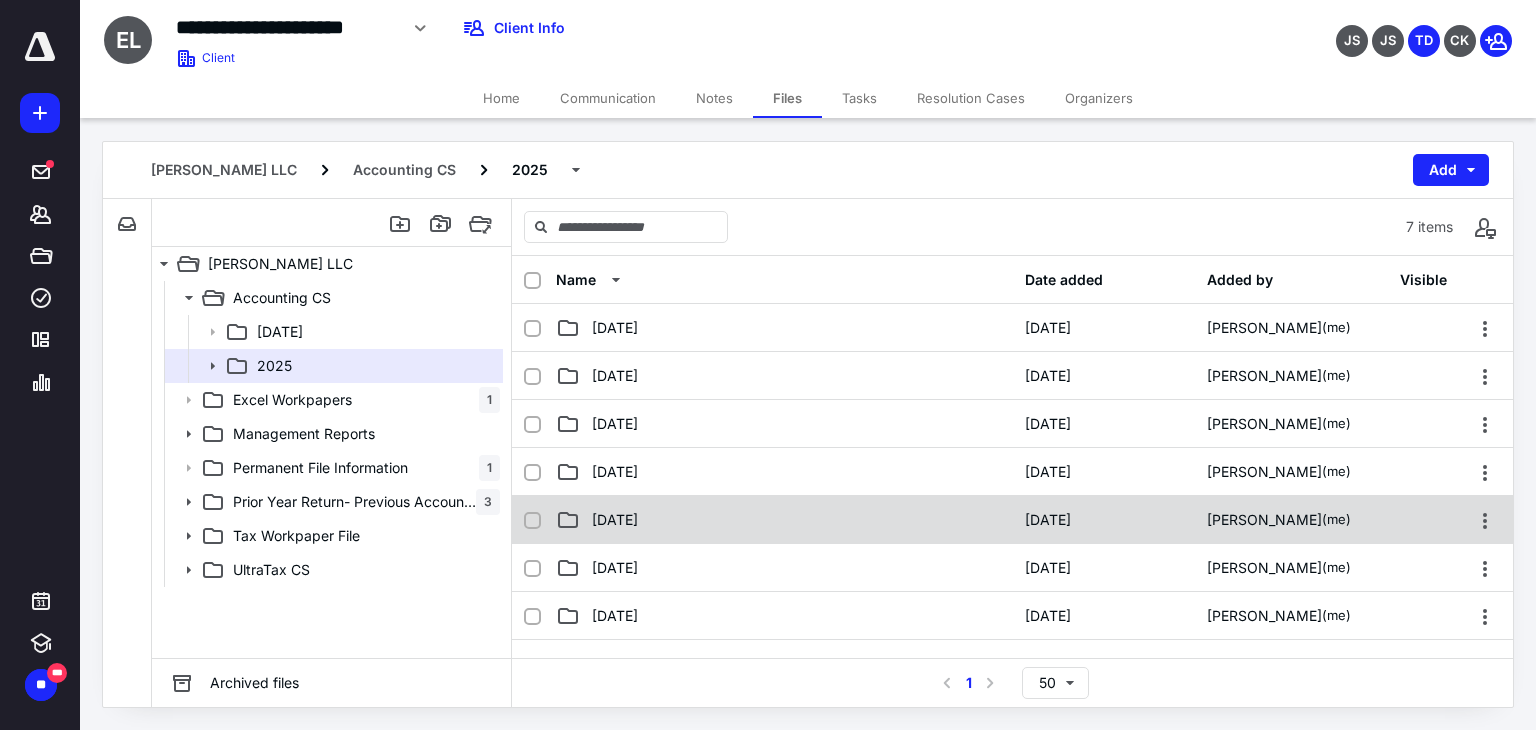 click on "[DATE] [DATE] [PERSON_NAME]  (me)" at bounding box center [1012, 520] 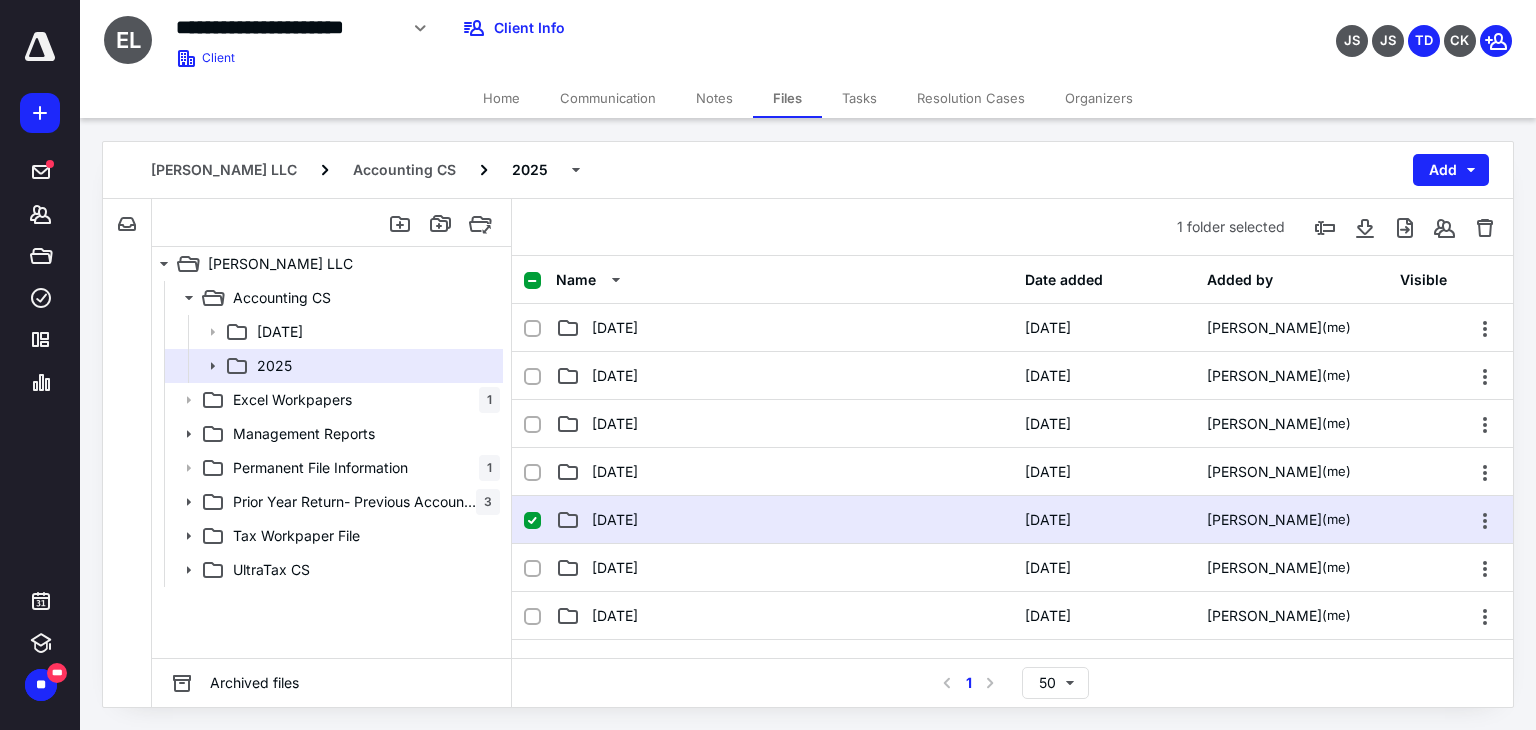 click on "[DATE] [DATE] [PERSON_NAME]  (me)" at bounding box center (1012, 520) 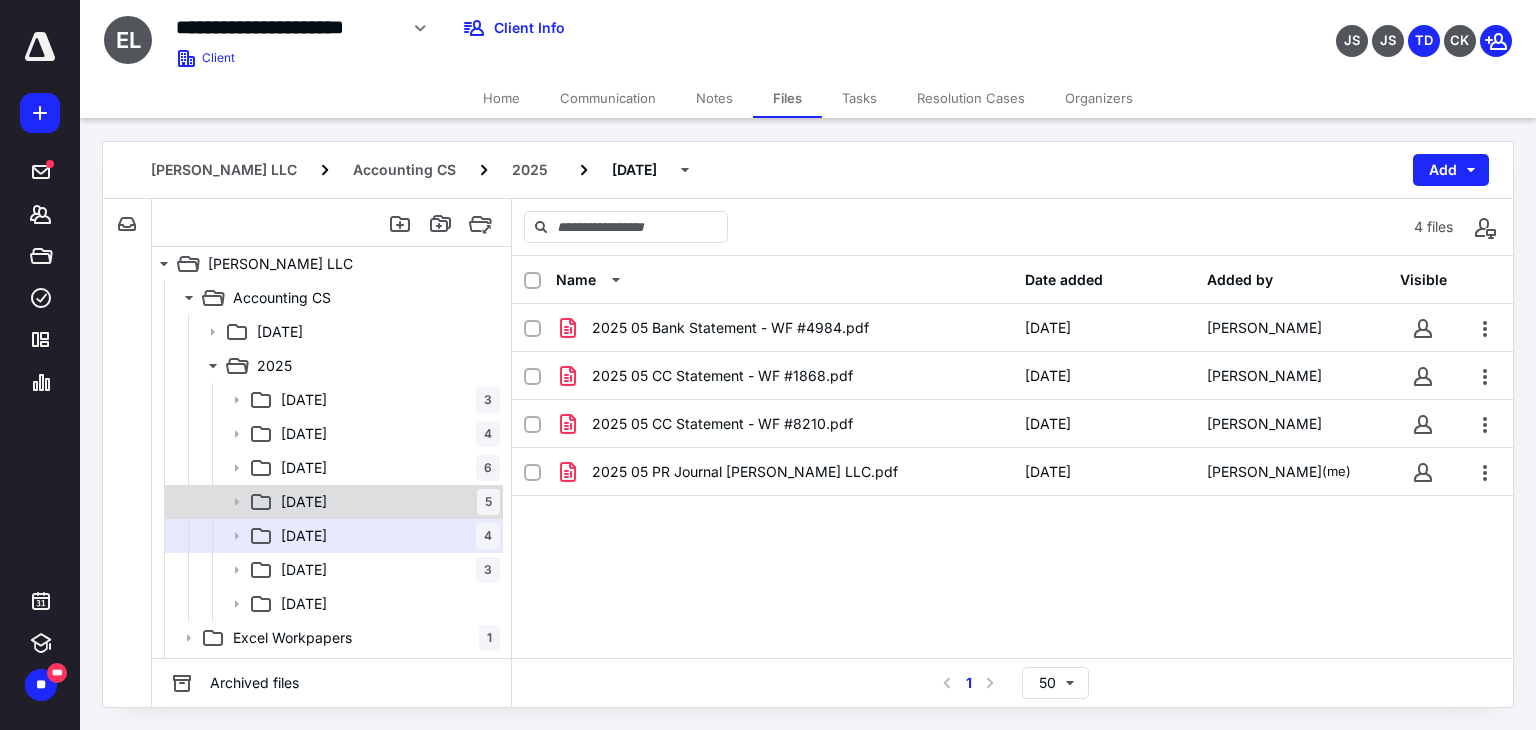 click on "[DATE] 5" at bounding box center [386, 502] 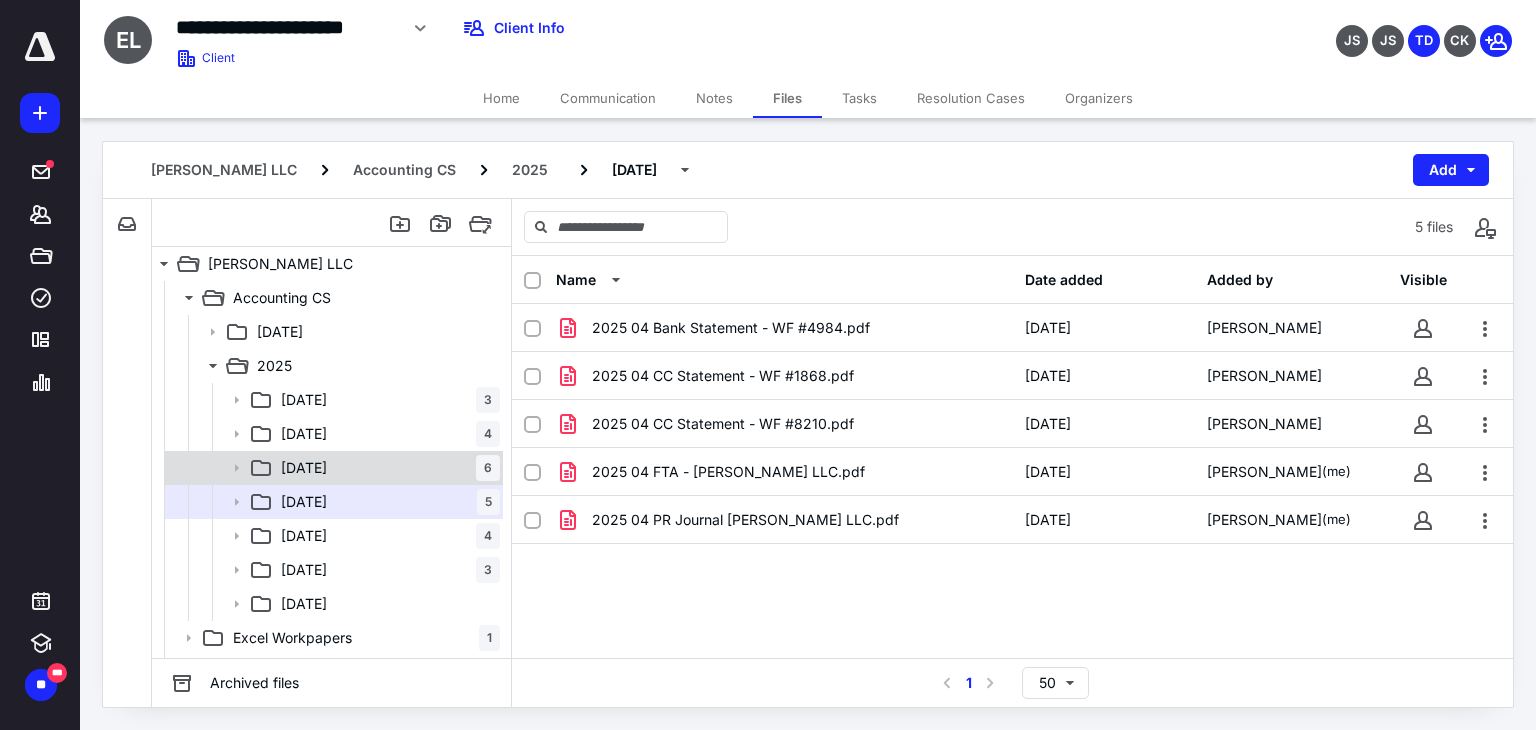 click on "[DATE] 6" at bounding box center [386, 468] 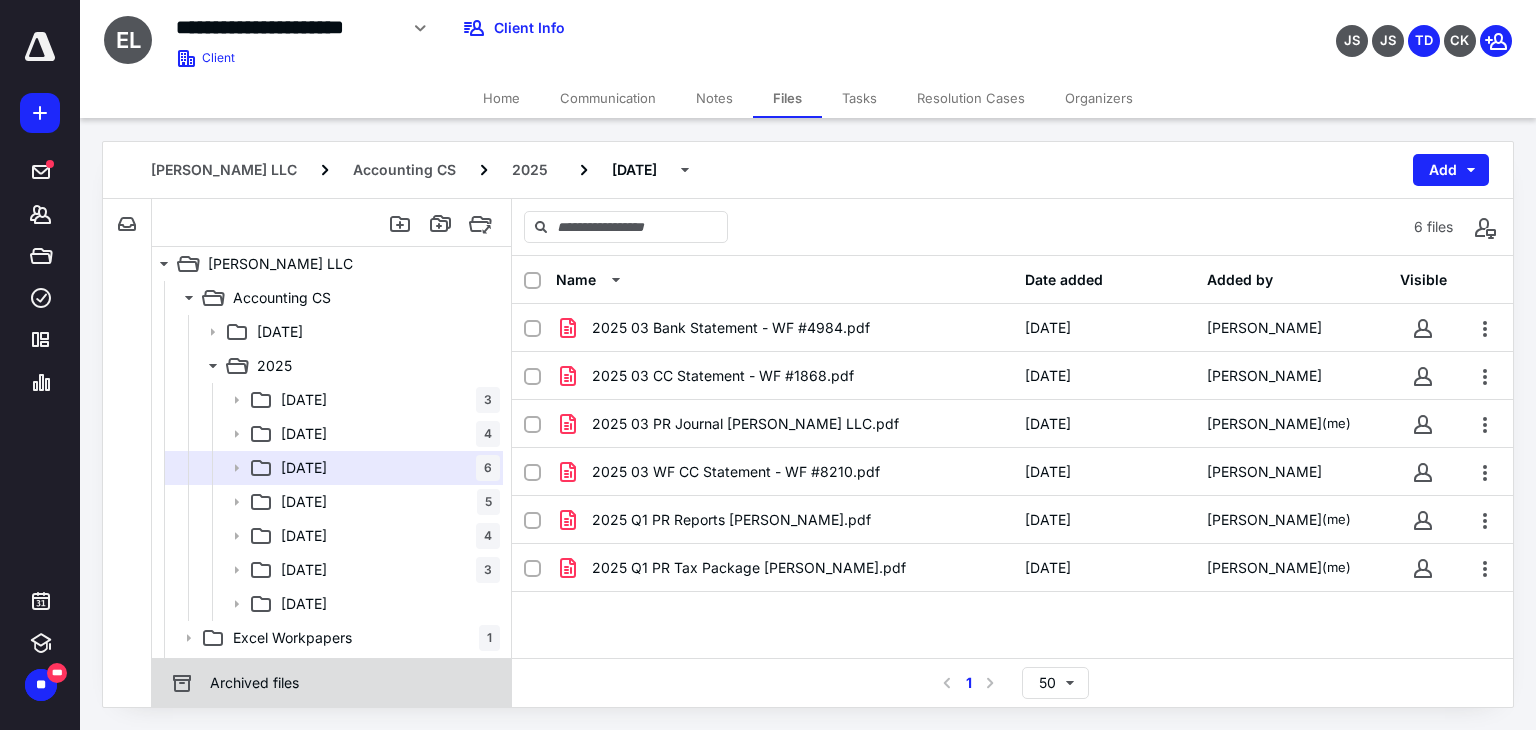 click on "Archived files" at bounding box center (331, 683) 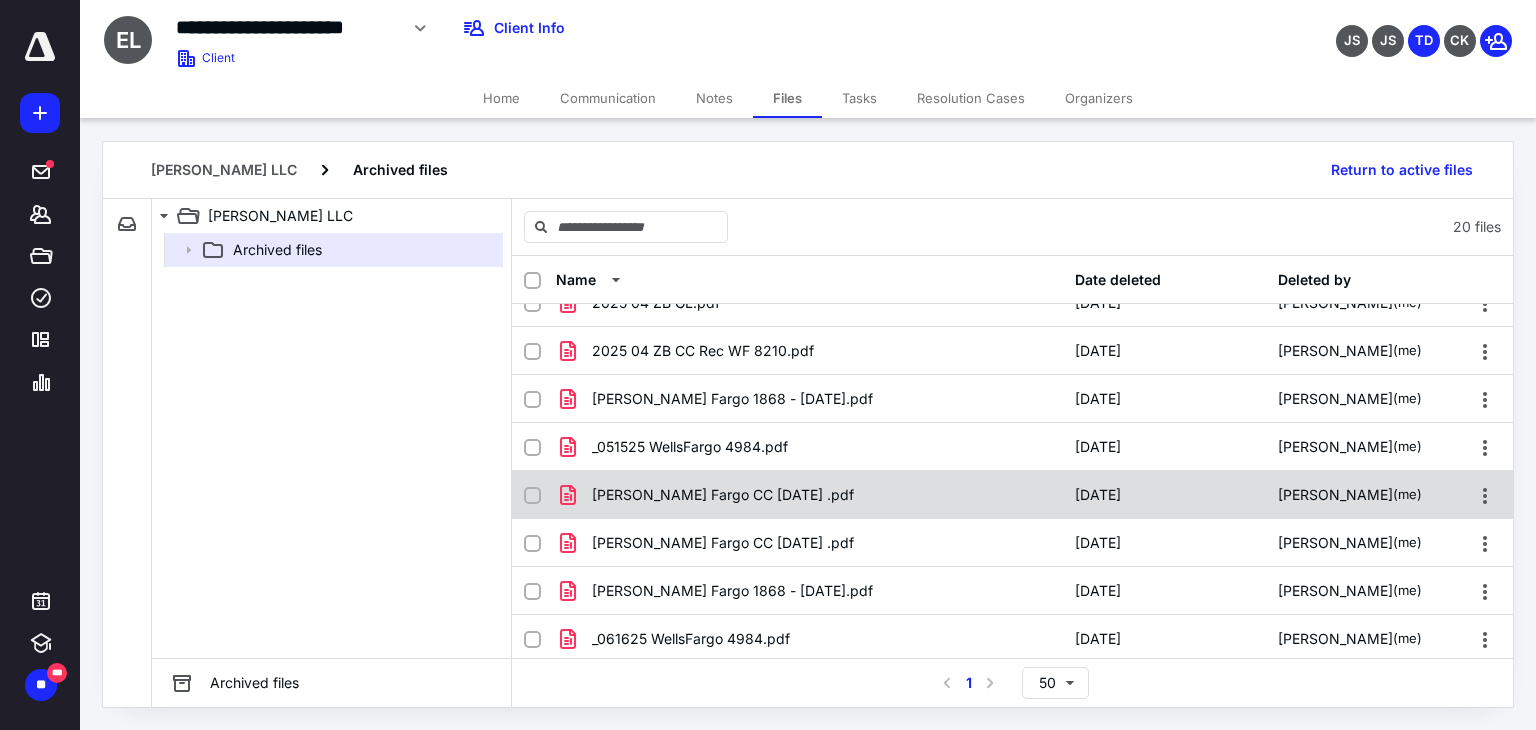 scroll, scrollTop: 0, scrollLeft: 0, axis: both 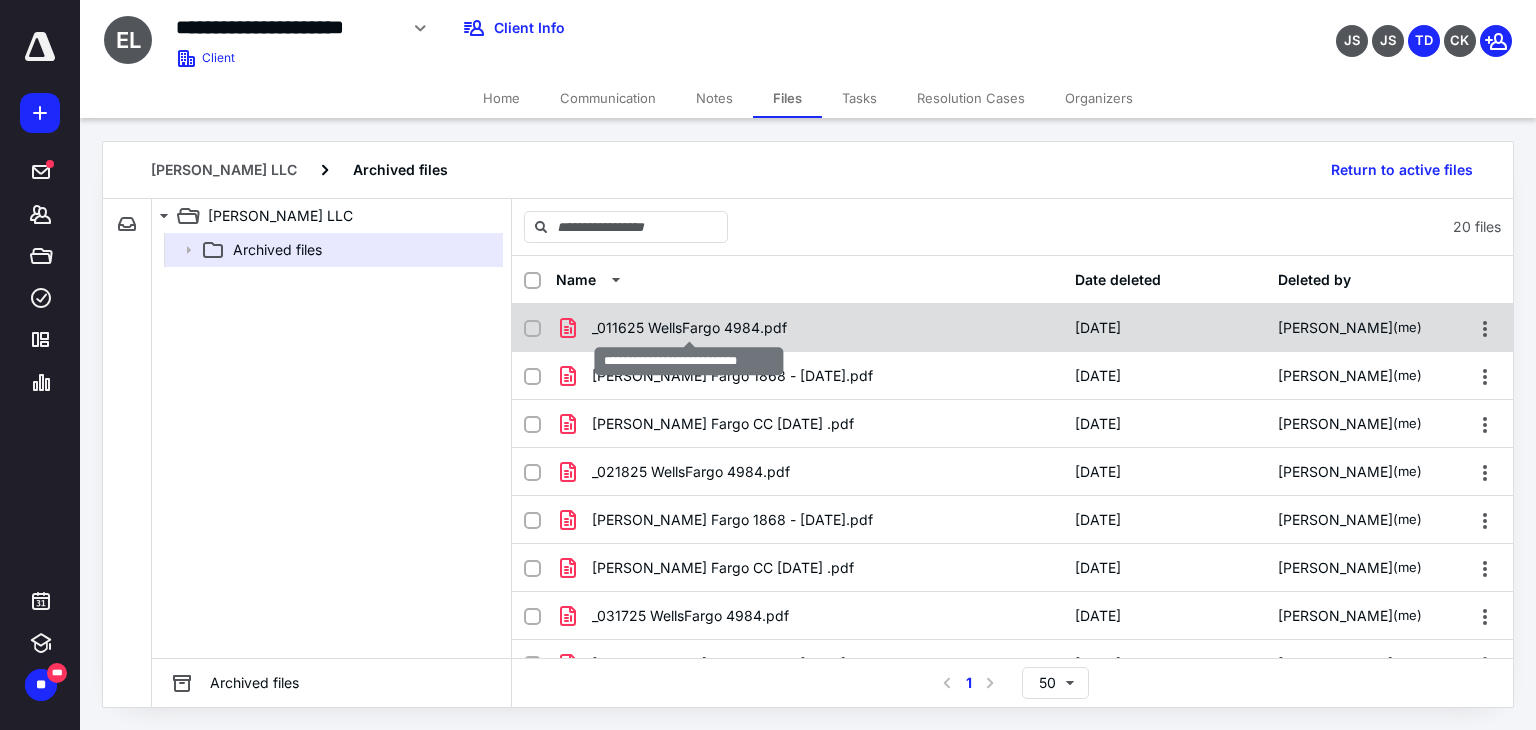 click on "_011625 WellsFargo 4984.pdf" at bounding box center (689, 328) 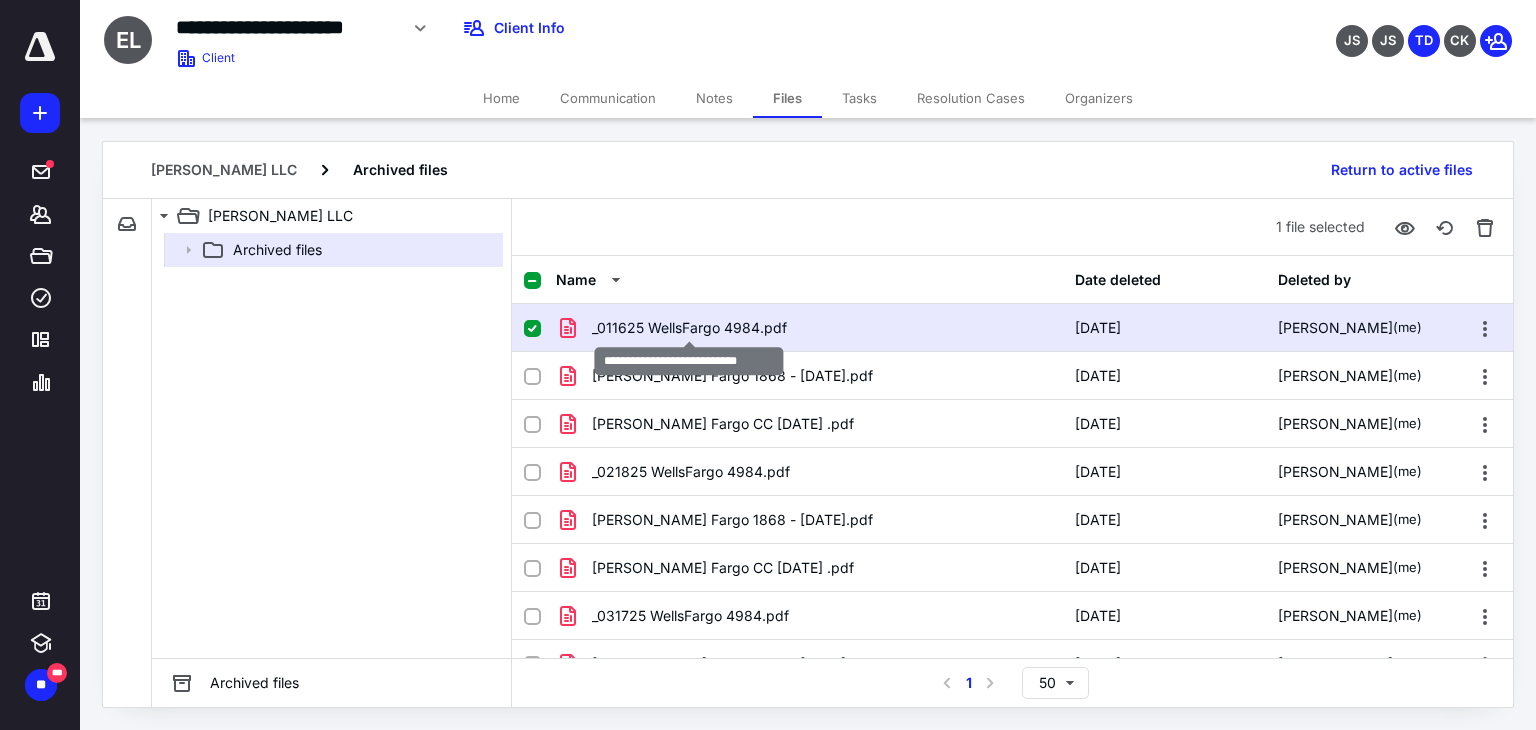 click on "_011625 WellsFargo 4984.pdf" at bounding box center (689, 328) 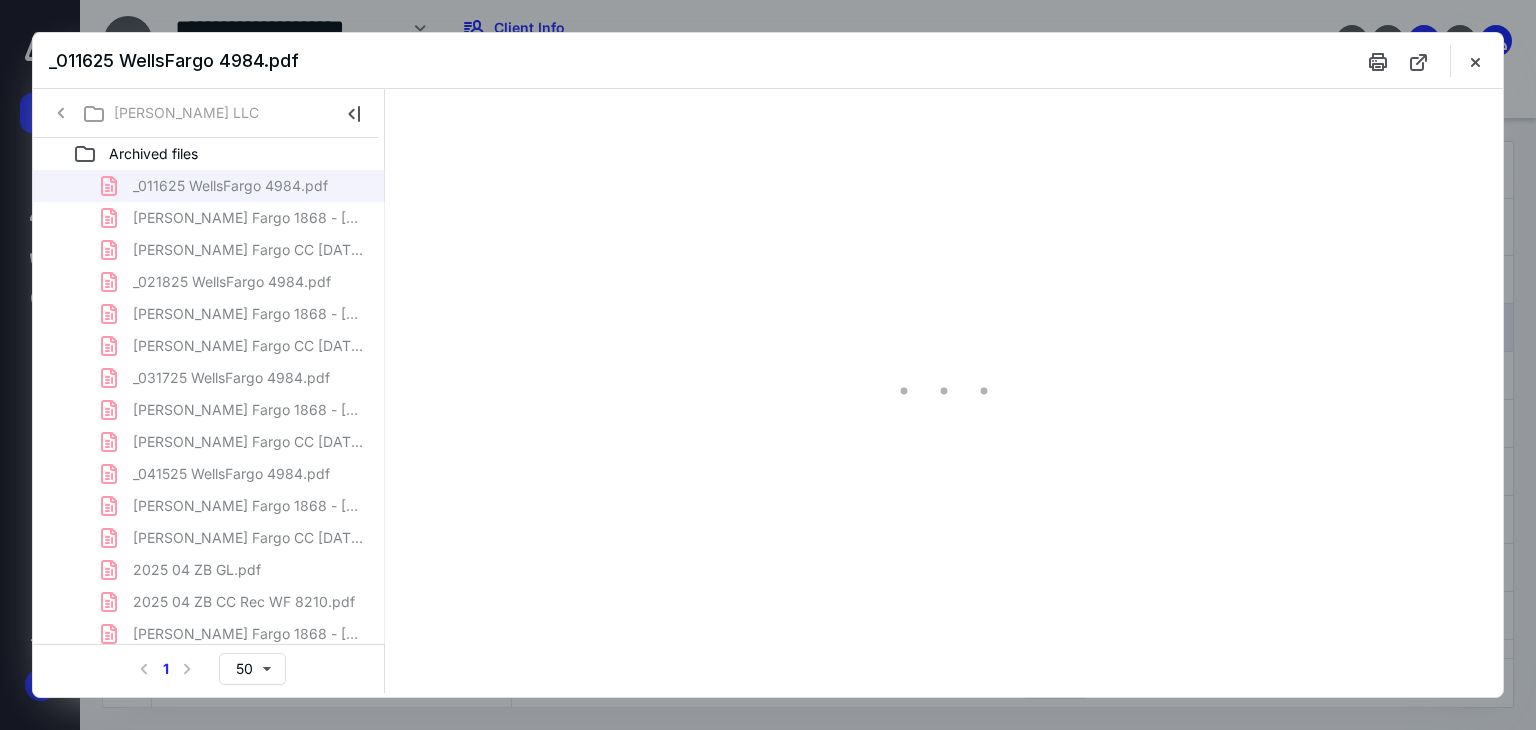 scroll, scrollTop: 0, scrollLeft: 0, axis: both 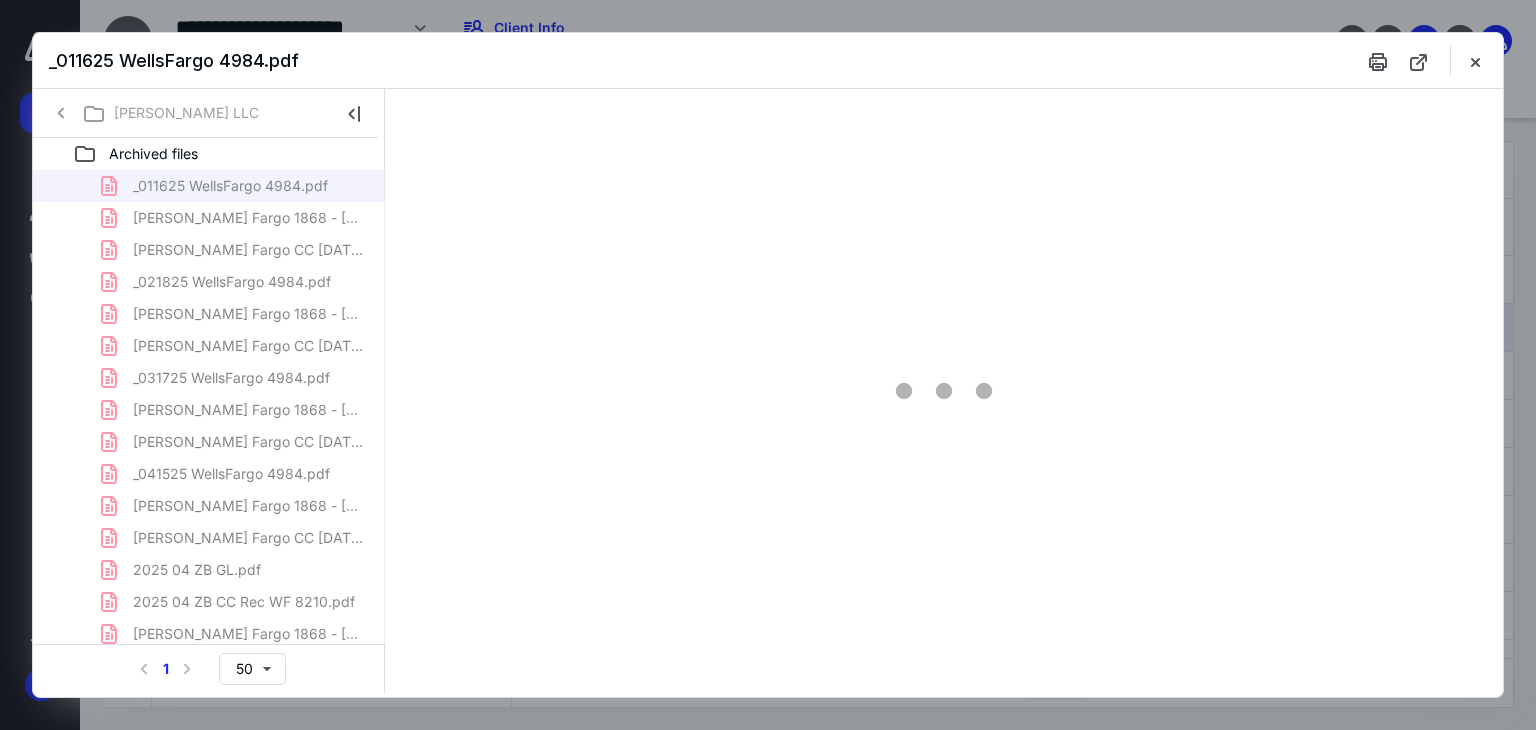 type on "179" 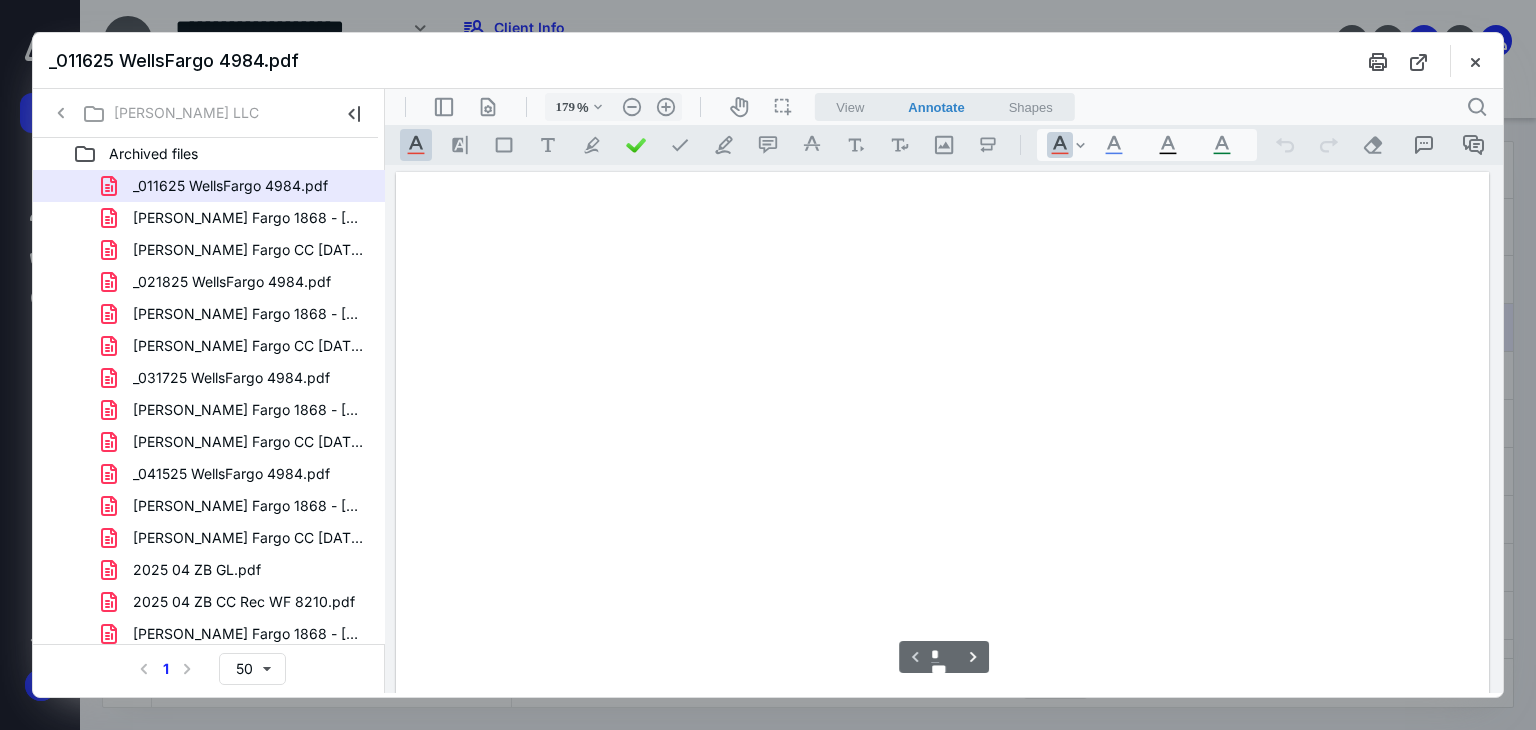 scroll, scrollTop: 83, scrollLeft: 0, axis: vertical 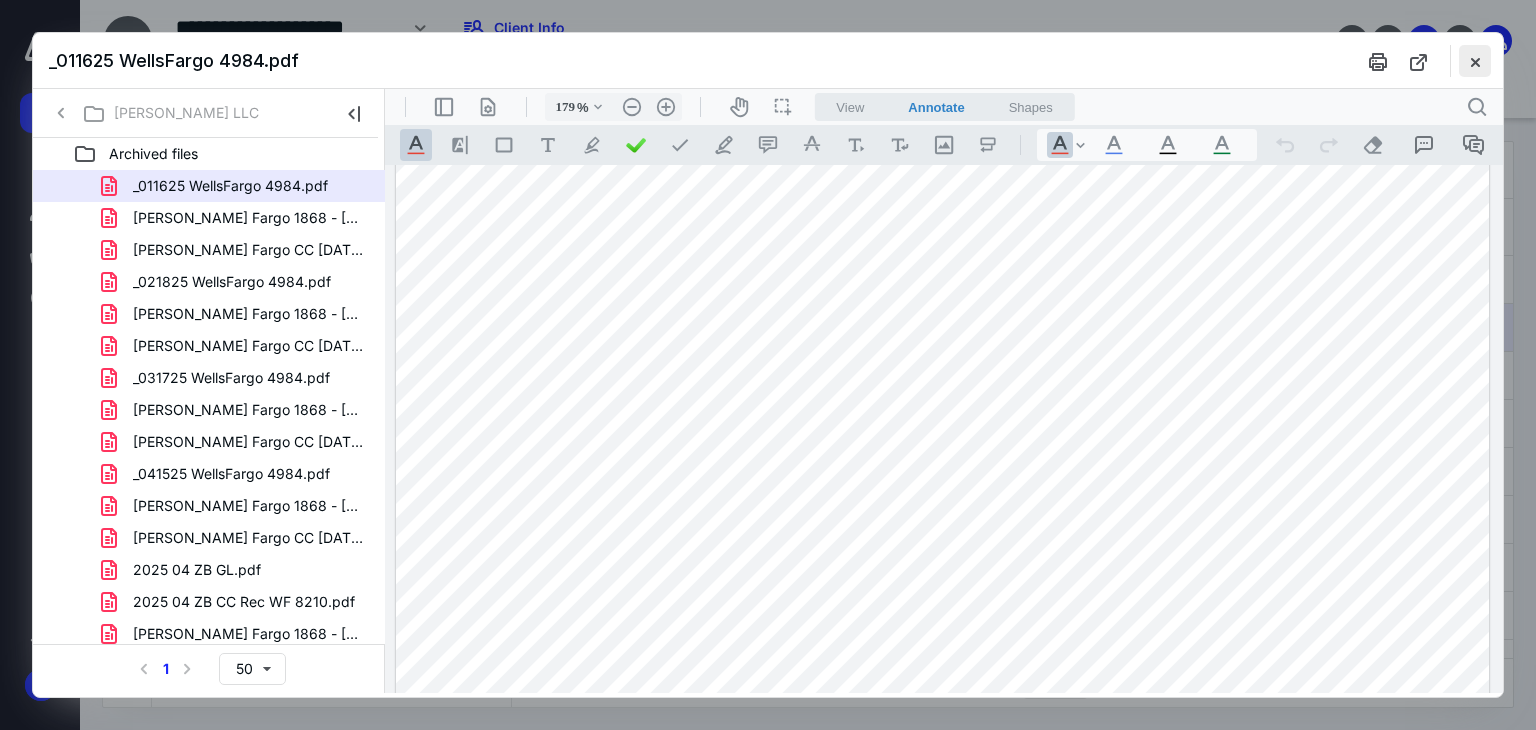 click at bounding box center [1475, 61] 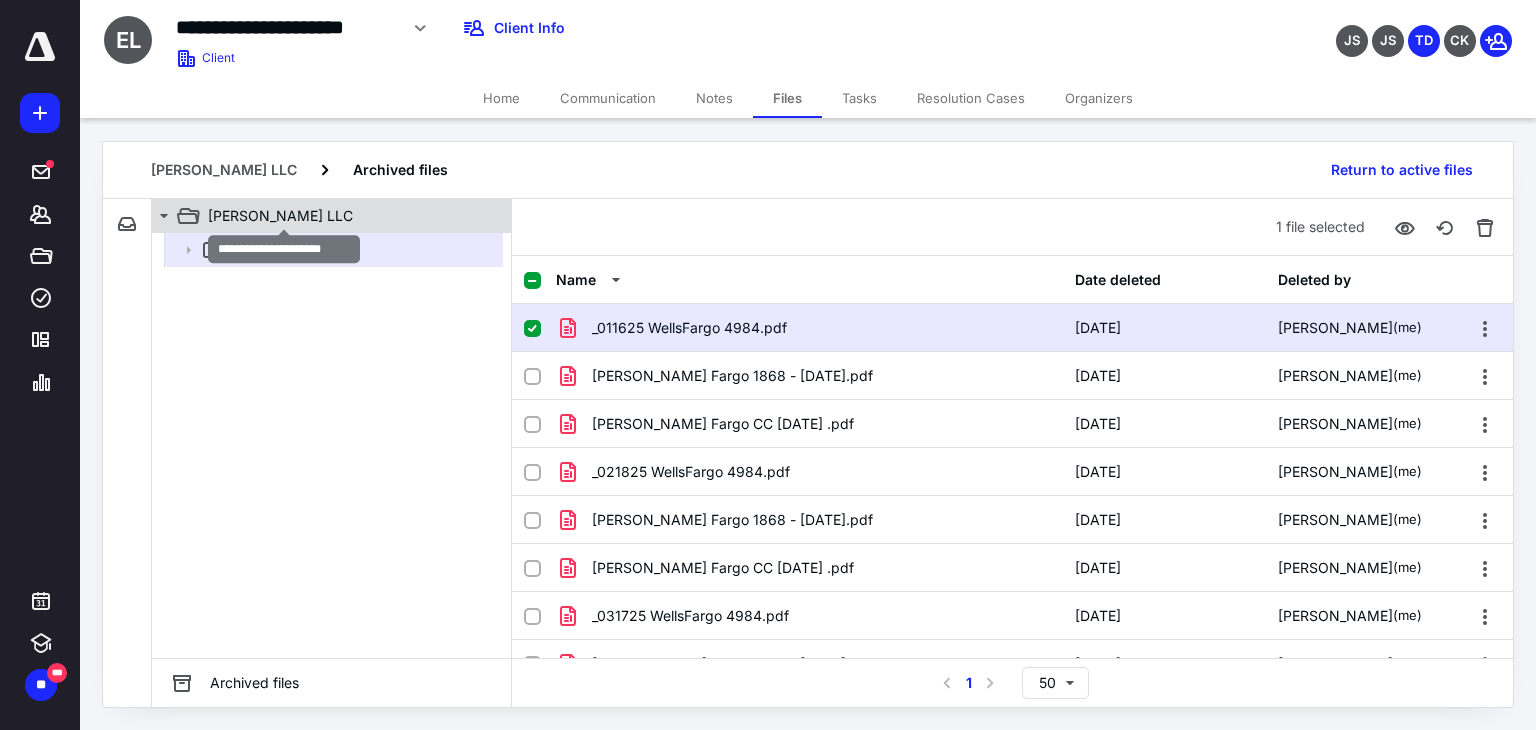click on "[PERSON_NAME] LLC" at bounding box center (280, 216) 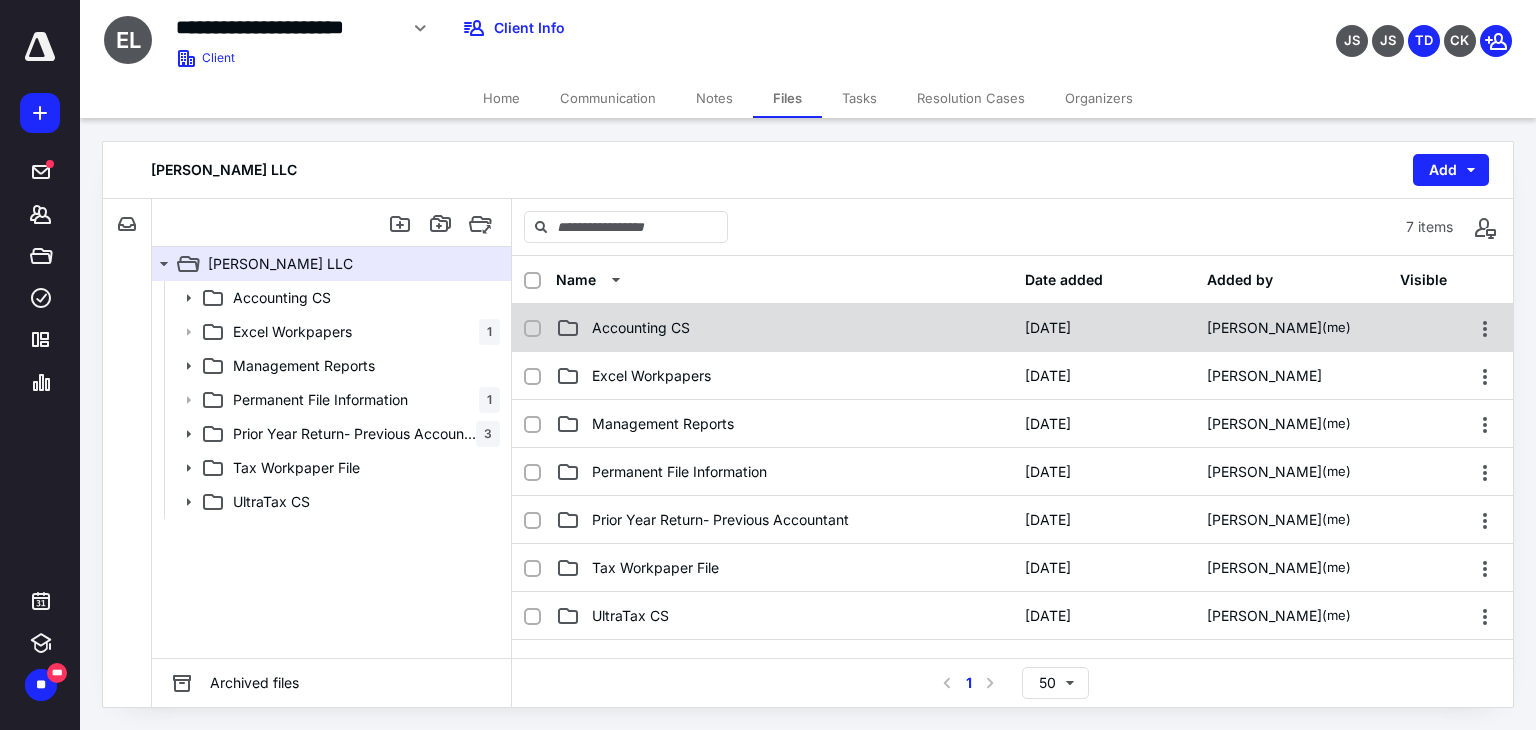 click on "Accounting CS [DATE][GEOGRAPHIC_DATA][PERSON_NAME]" at bounding box center (1012, 328) 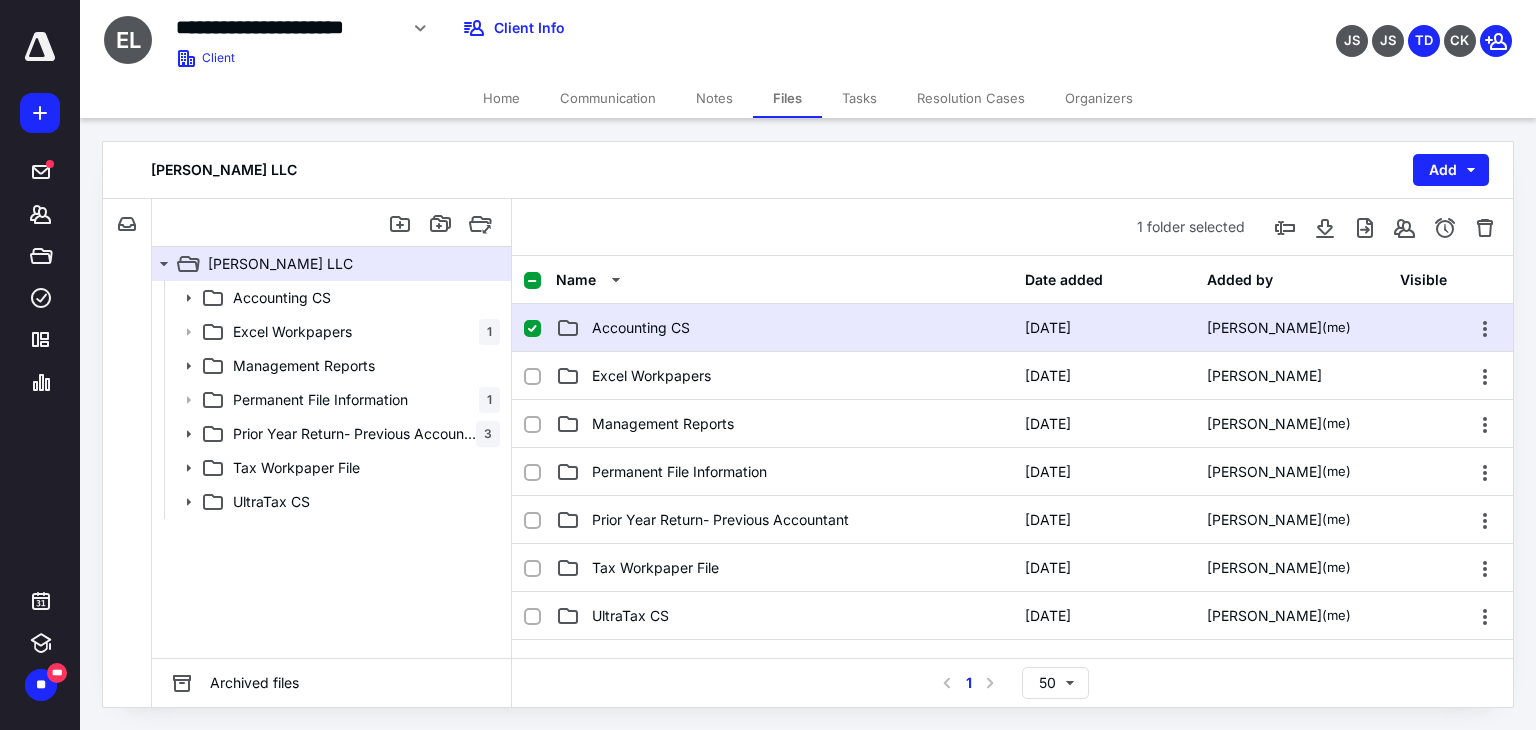 click on "Accounting CS [DATE][GEOGRAPHIC_DATA][PERSON_NAME]" at bounding box center (1012, 328) 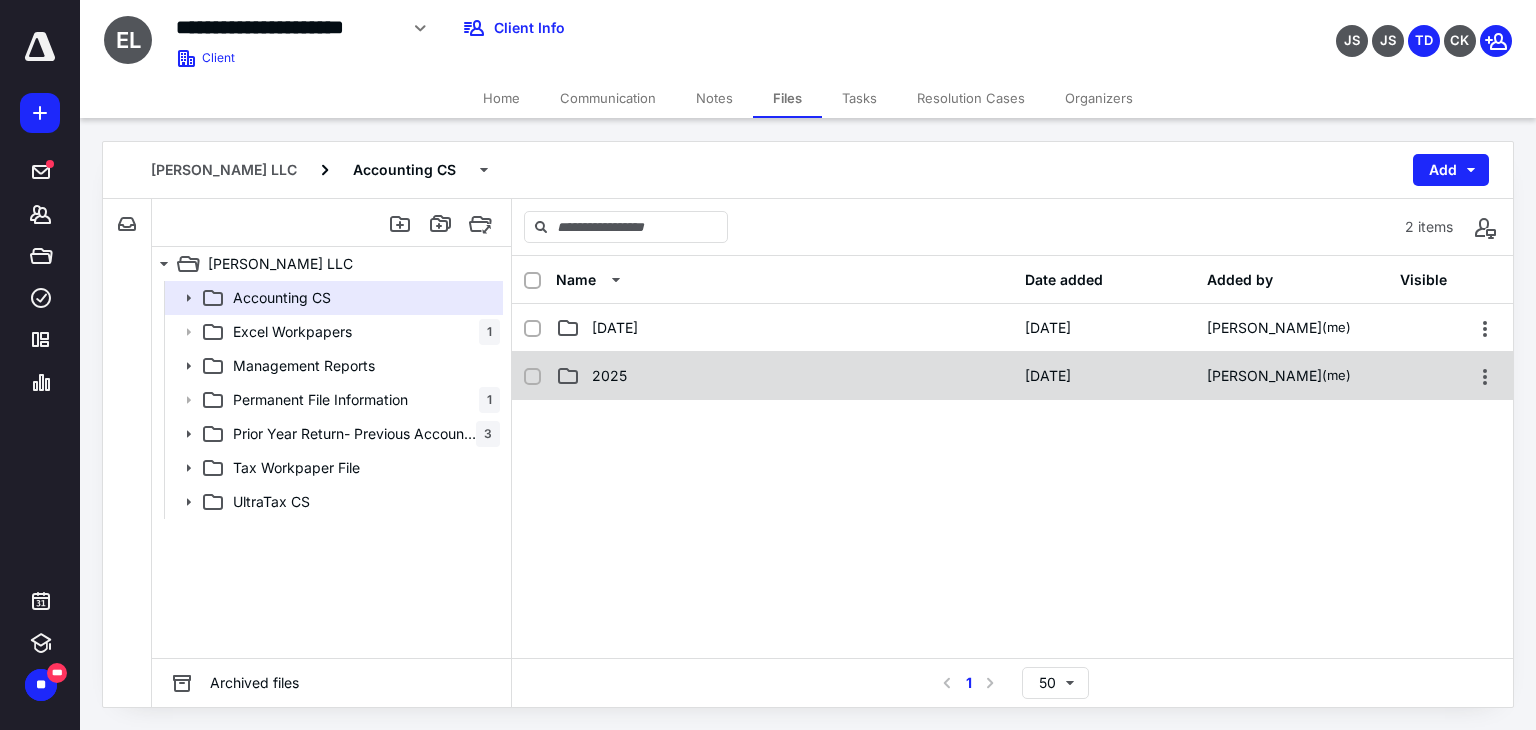 click on "2025 [DATE][STREET_ADDRESS][PERSON_NAME]" at bounding box center (1012, 376) 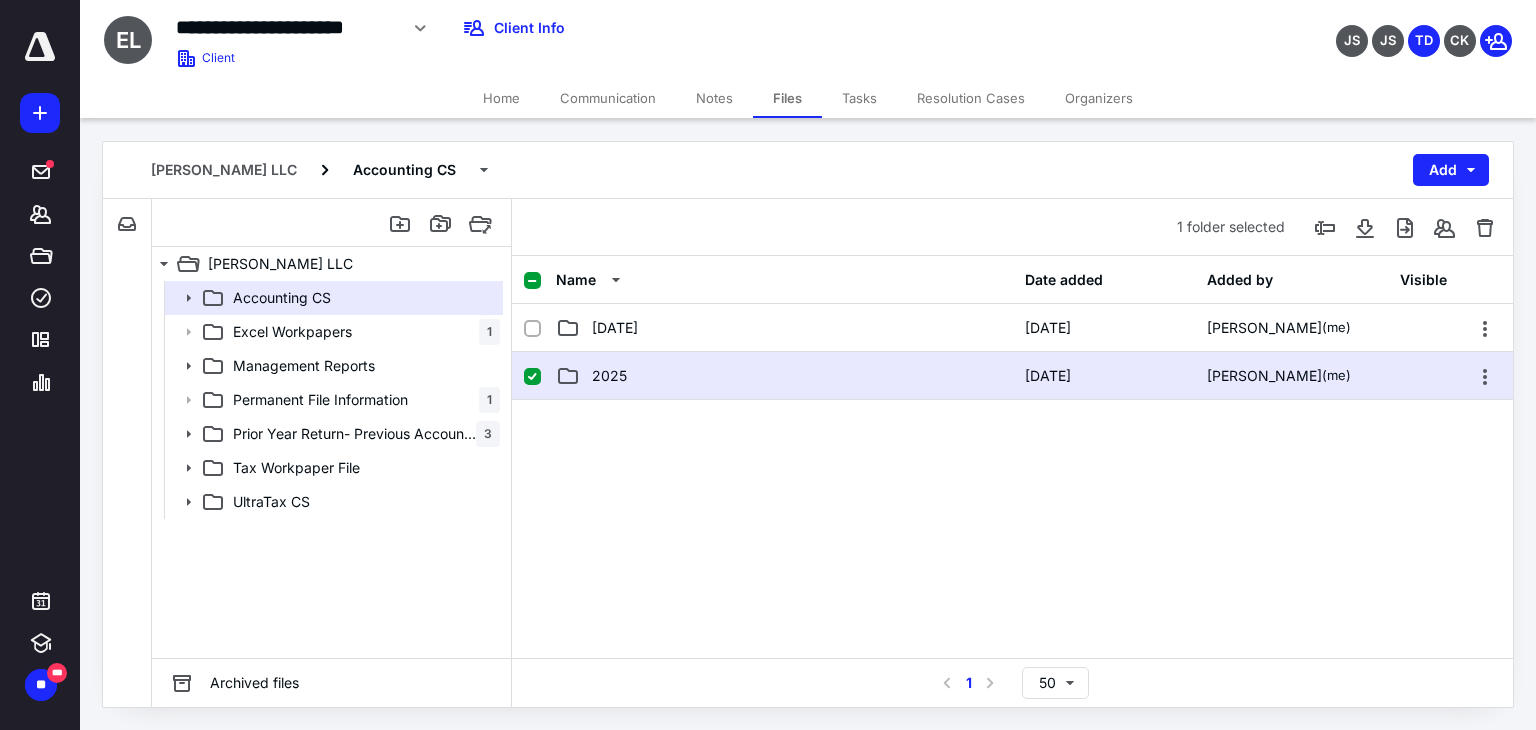 click on "2025 [DATE][STREET_ADDRESS][PERSON_NAME]" at bounding box center (1012, 376) 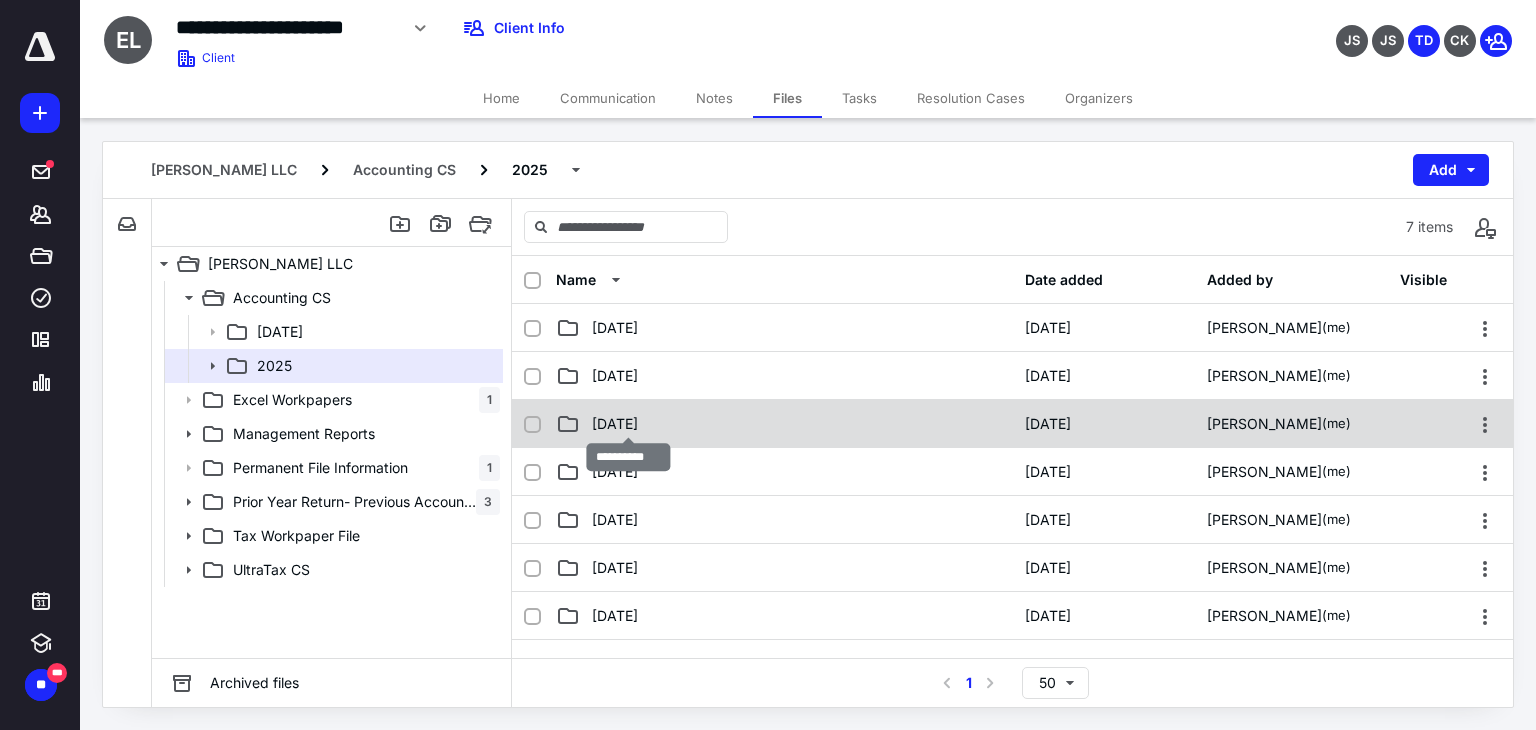 click on "[DATE]" at bounding box center [615, 424] 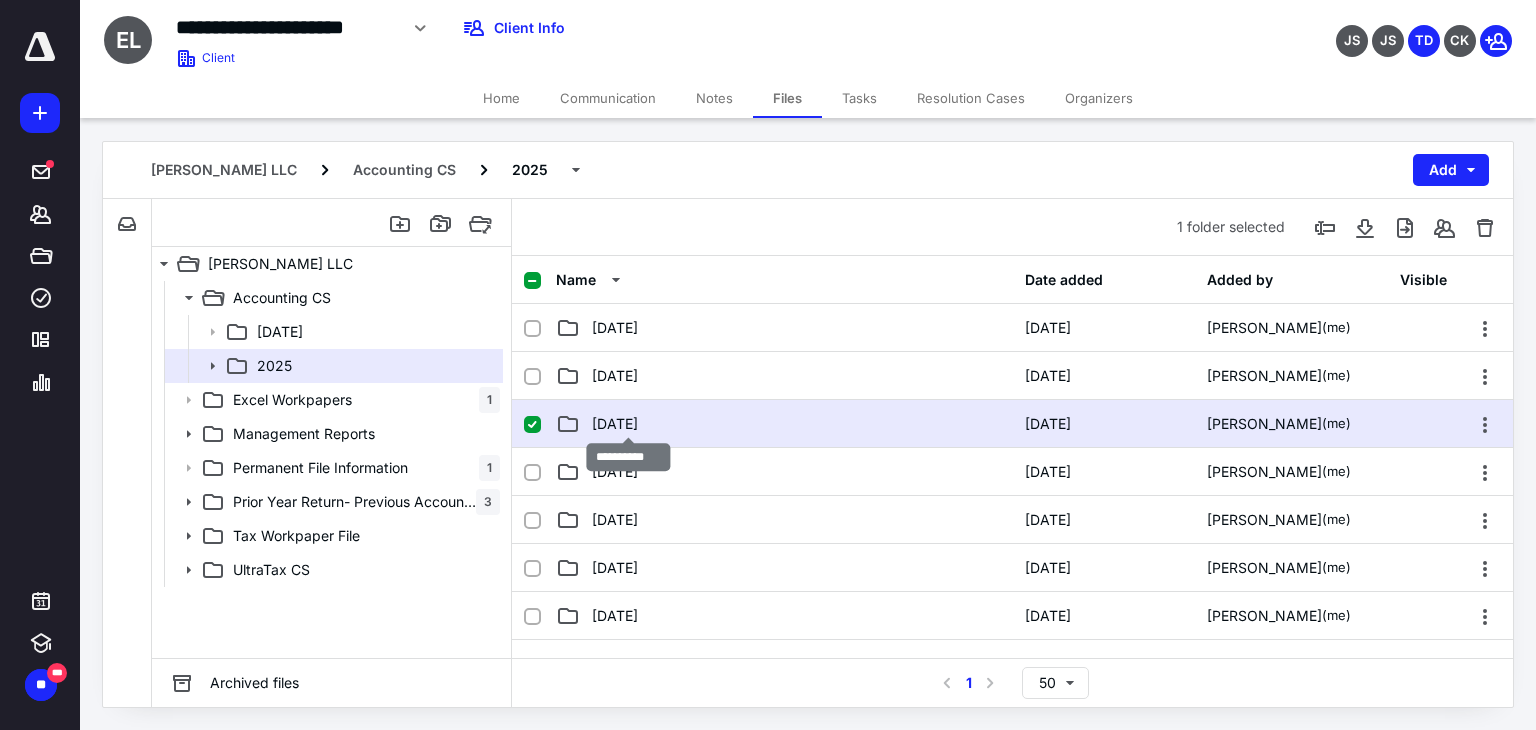 click on "[DATE]" at bounding box center (615, 424) 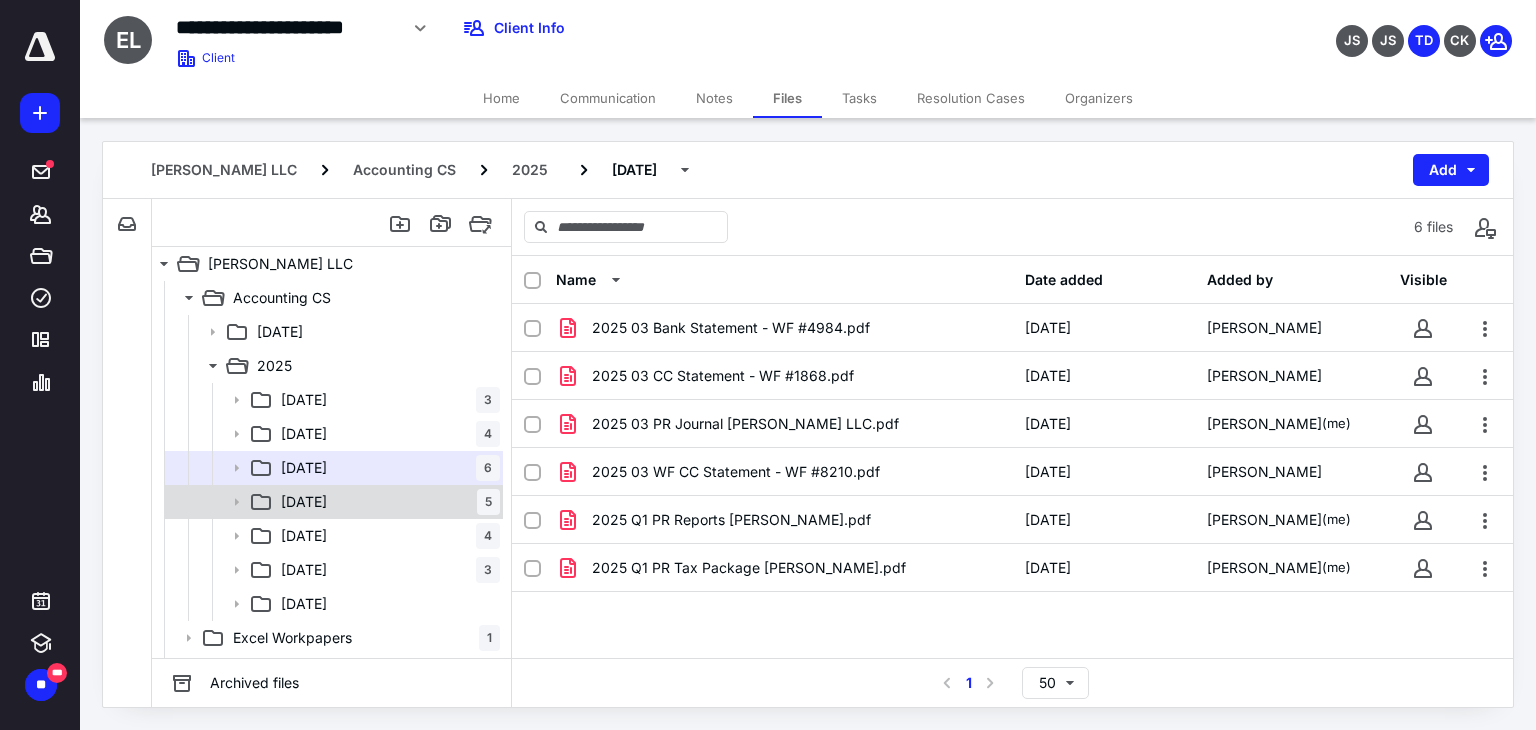 click on "[DATE] 5" at bounding box center [386, 502] 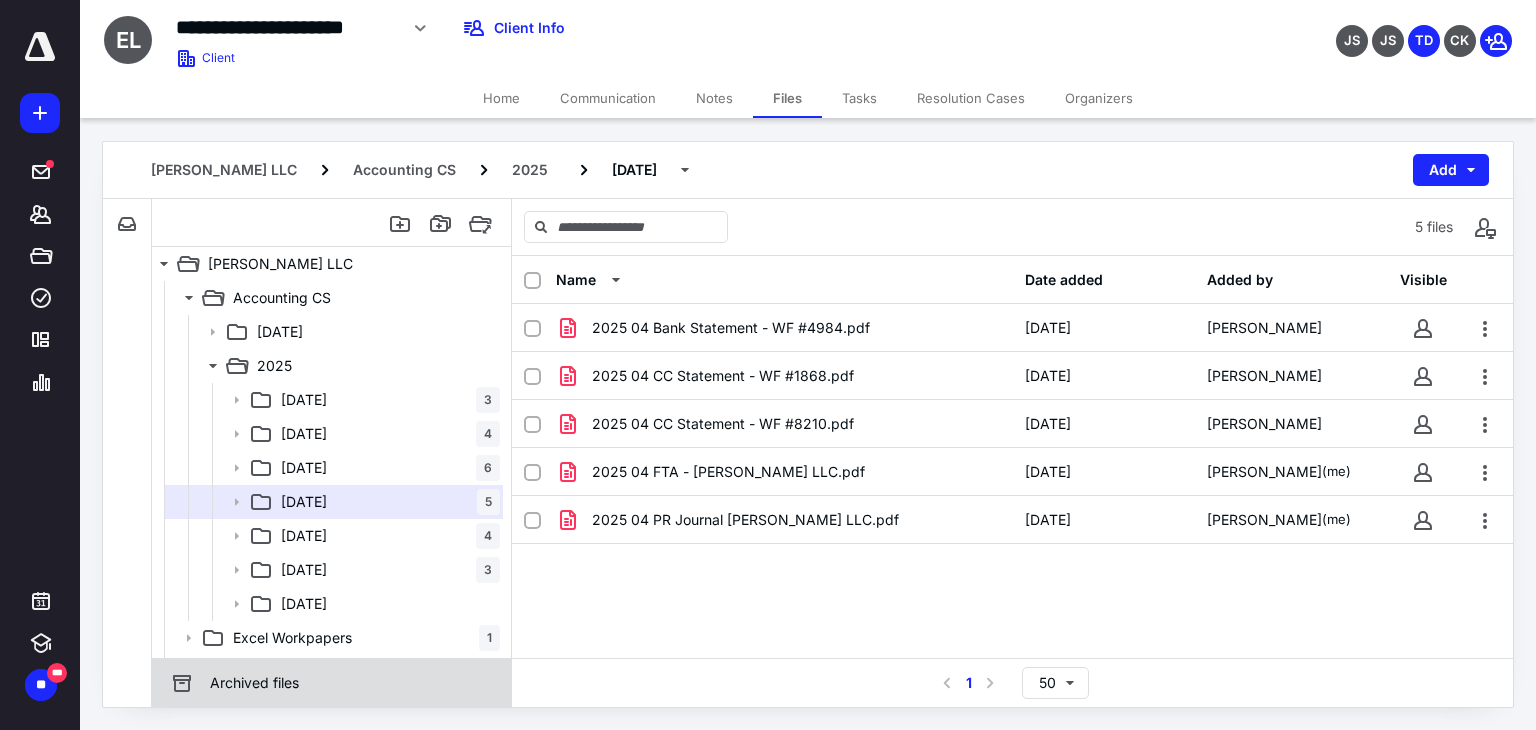 click on "Archived files" at bounding box center (331, 683) 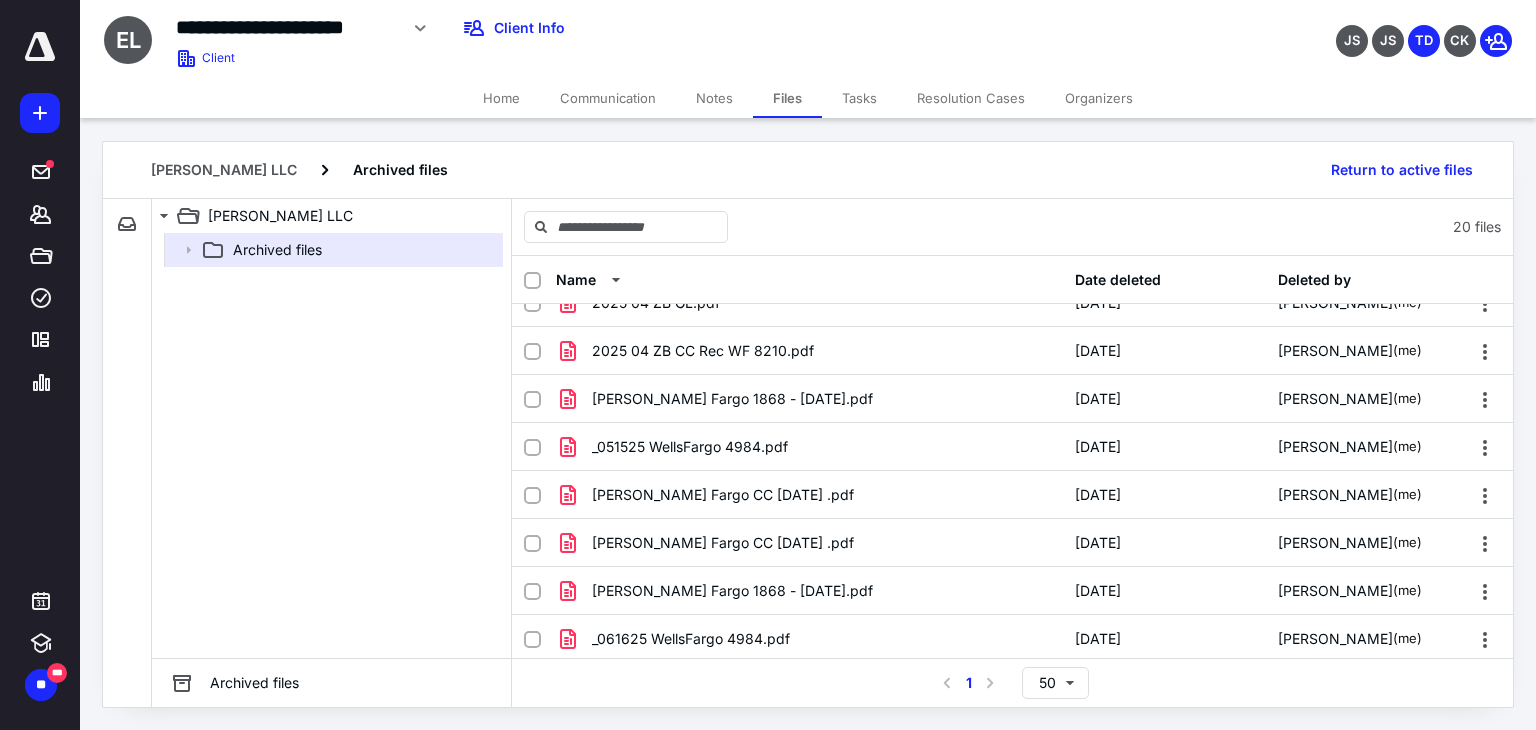 scroll, scrollTop: 0, scrollLeft: 0, axis: both 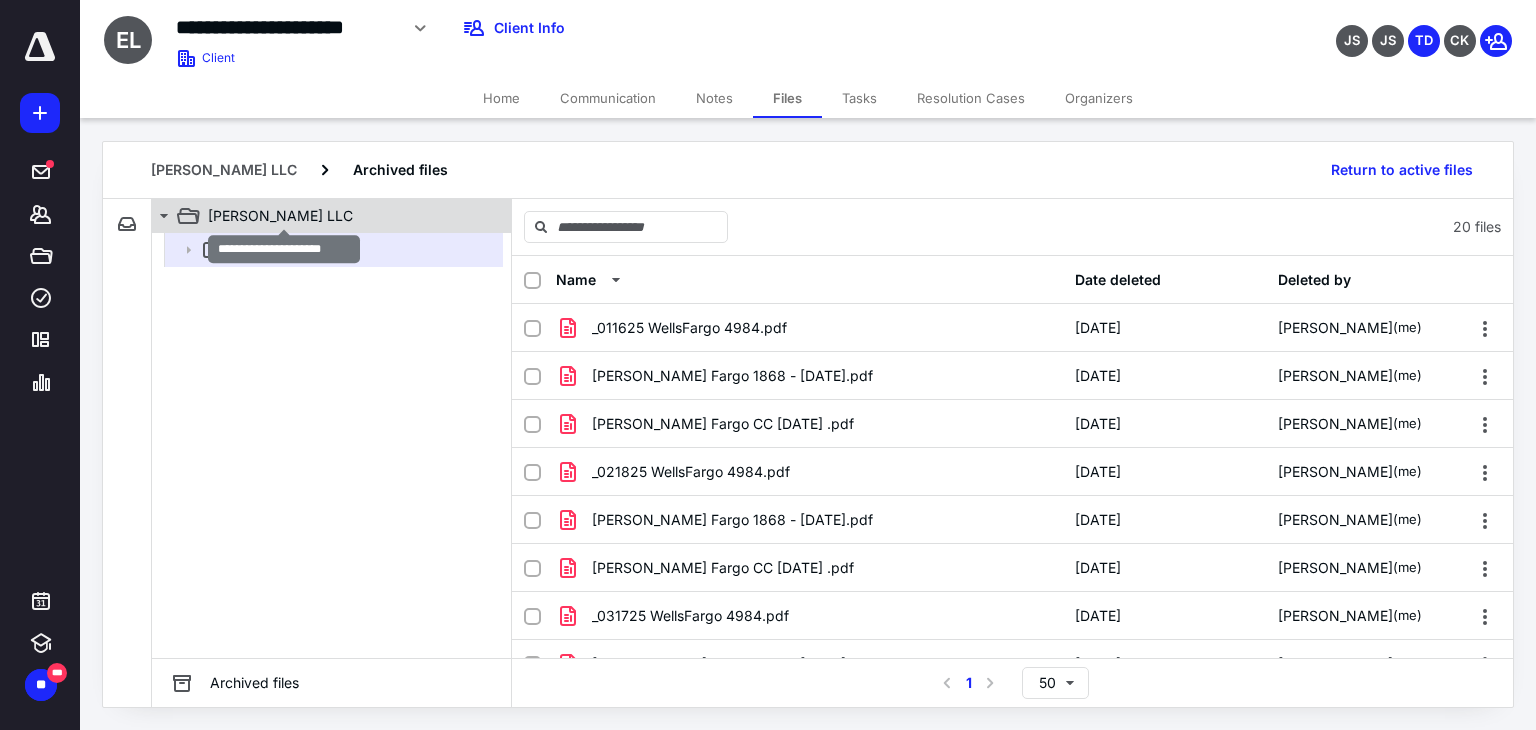 click on "[PERSON_NAME] LLC" at bounding box center (280, 216) 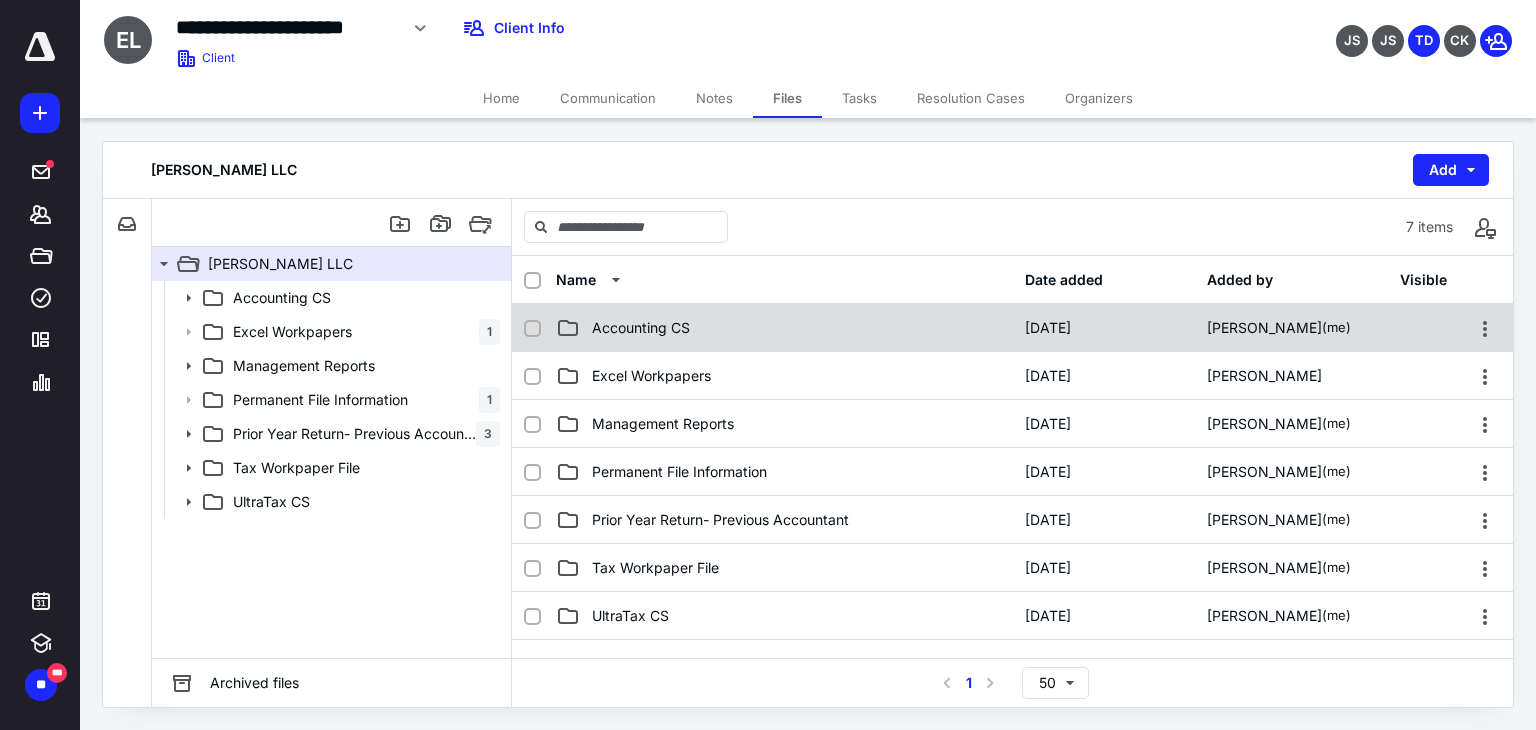 click 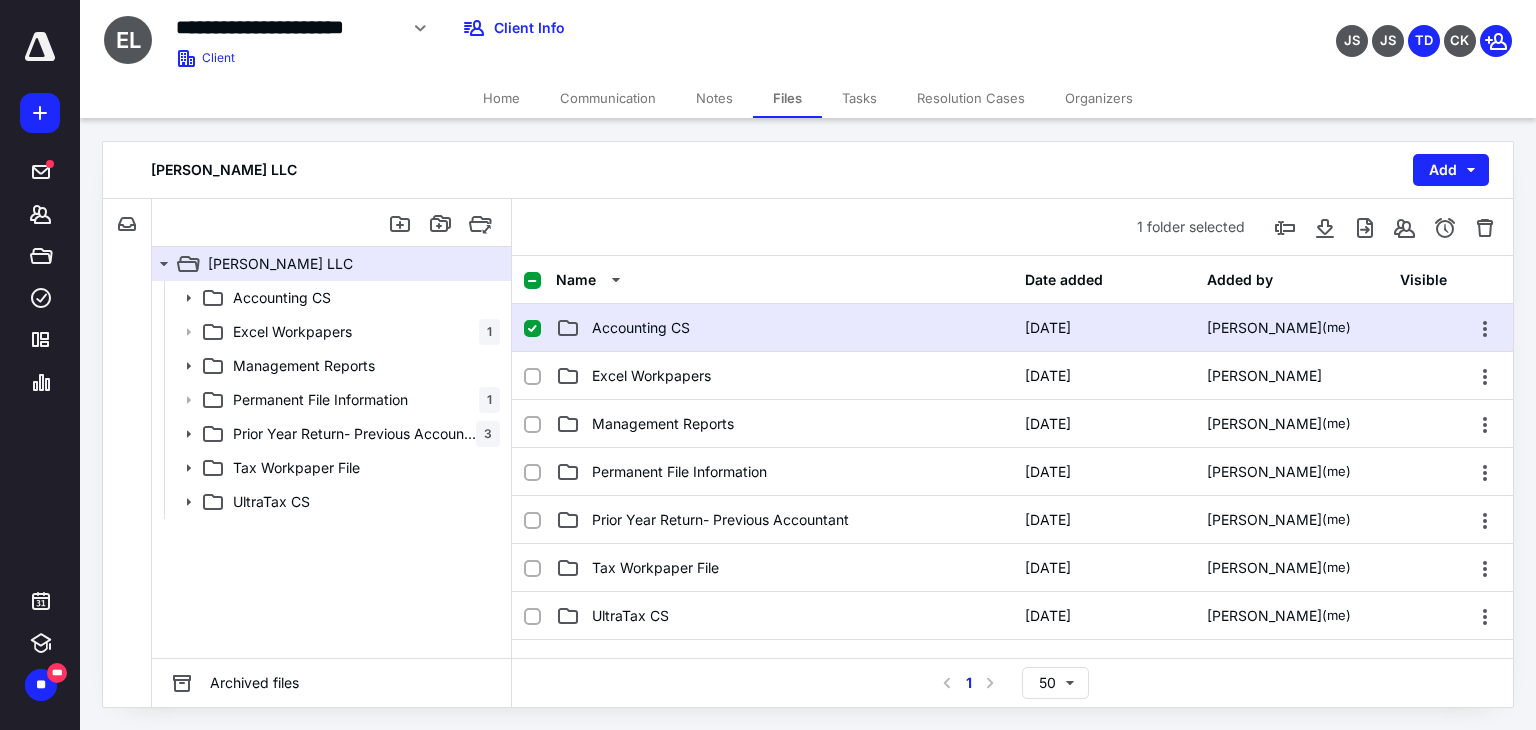 click 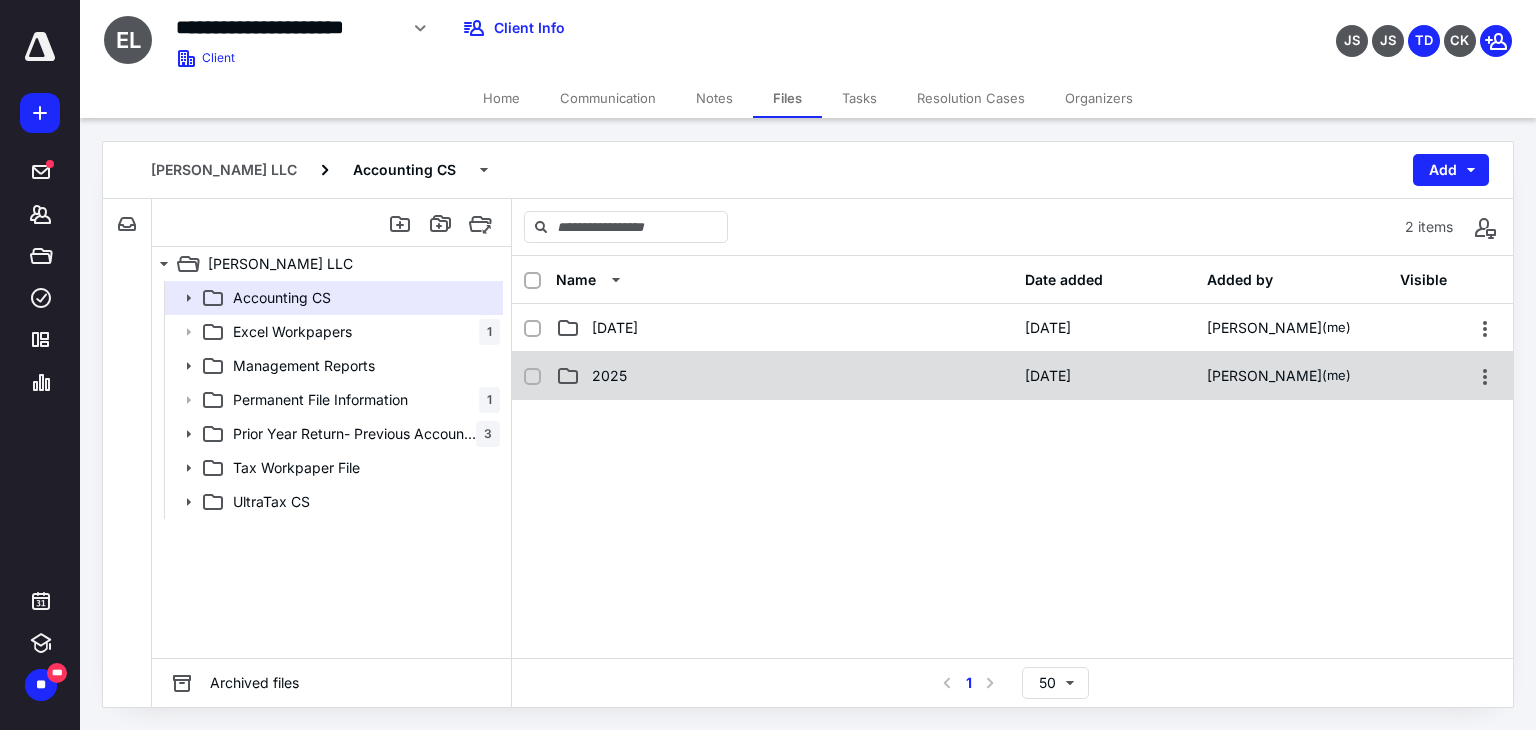 click on "2025" at bounding box center (609, 376) 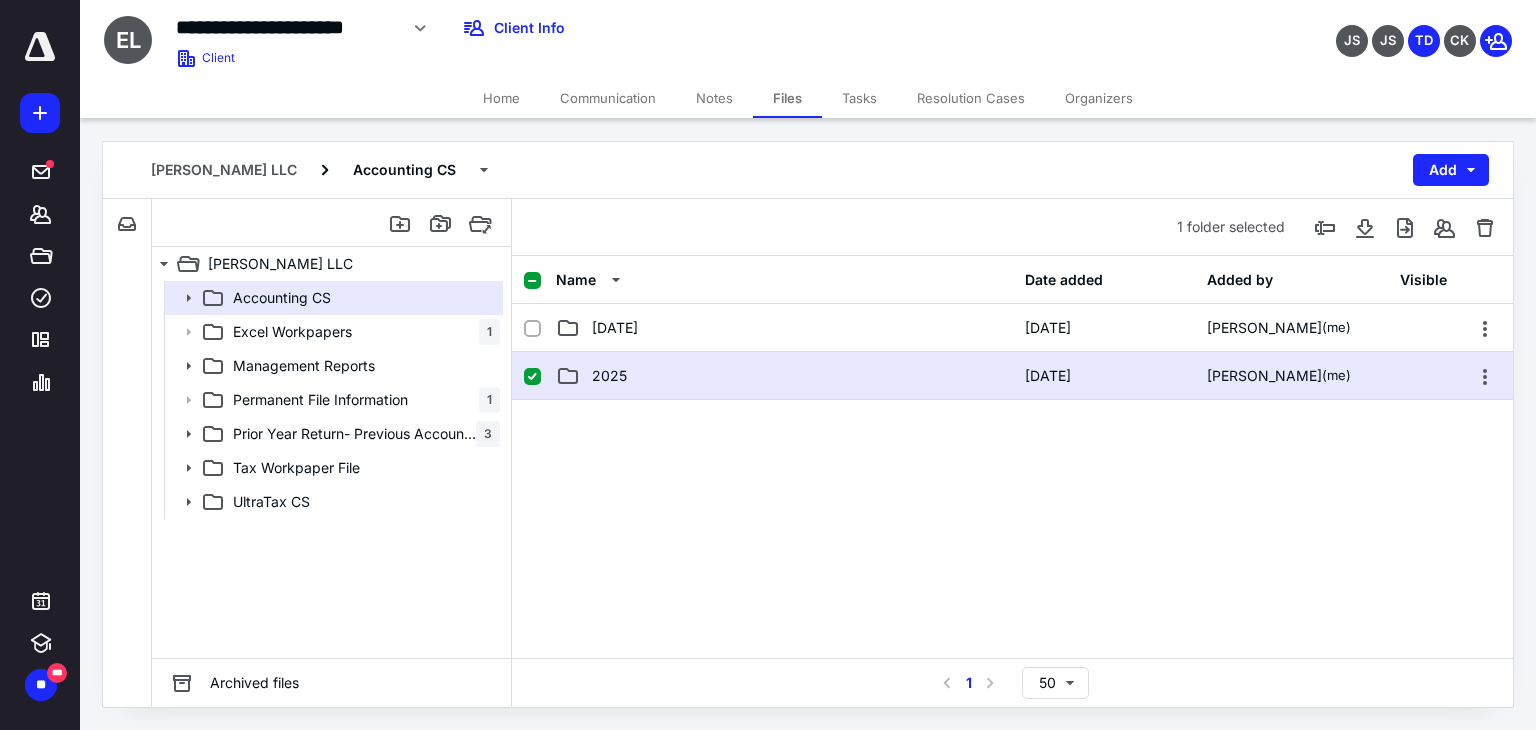 click on "2025" at bounding box center (609, 376) 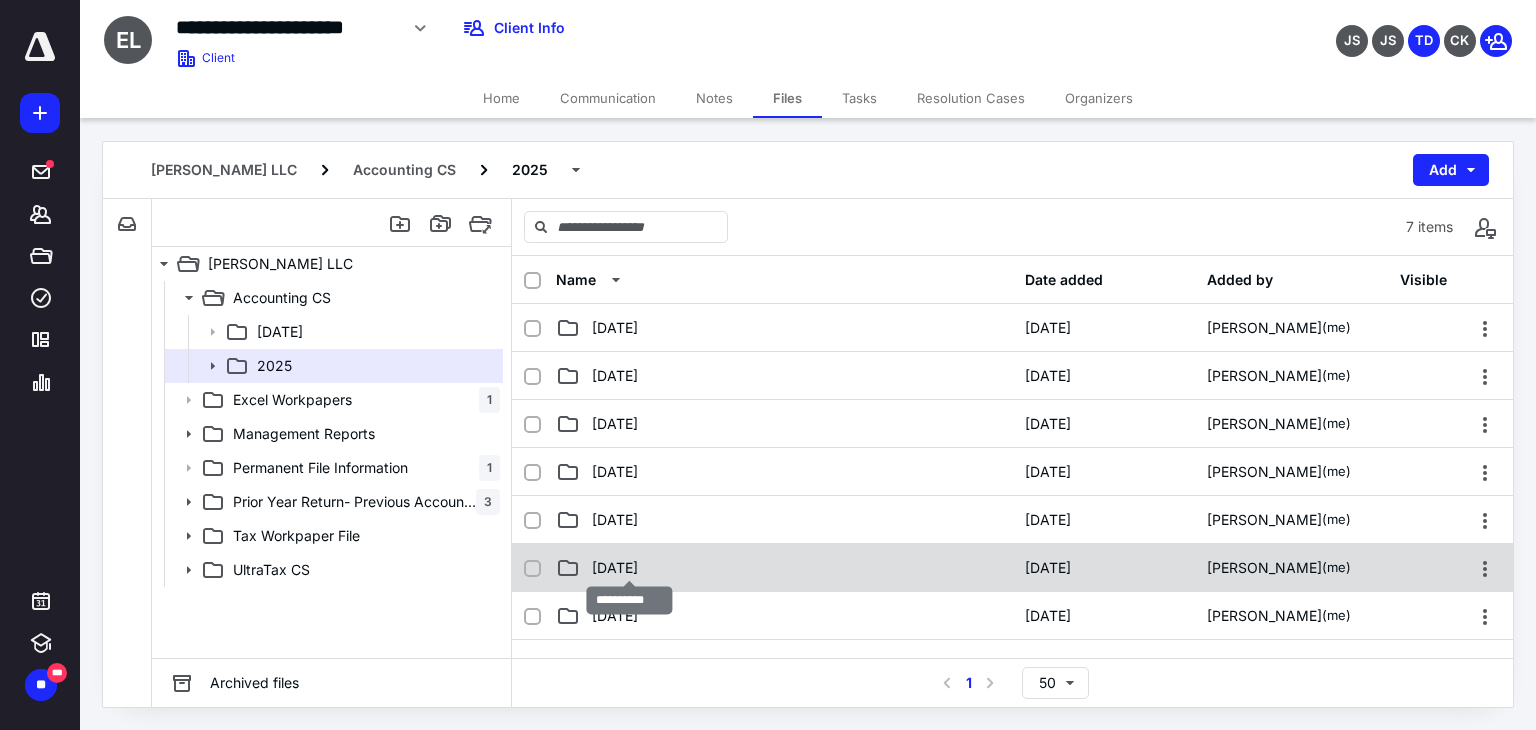 click on "[DATE]" at bounding box center (615, 568) 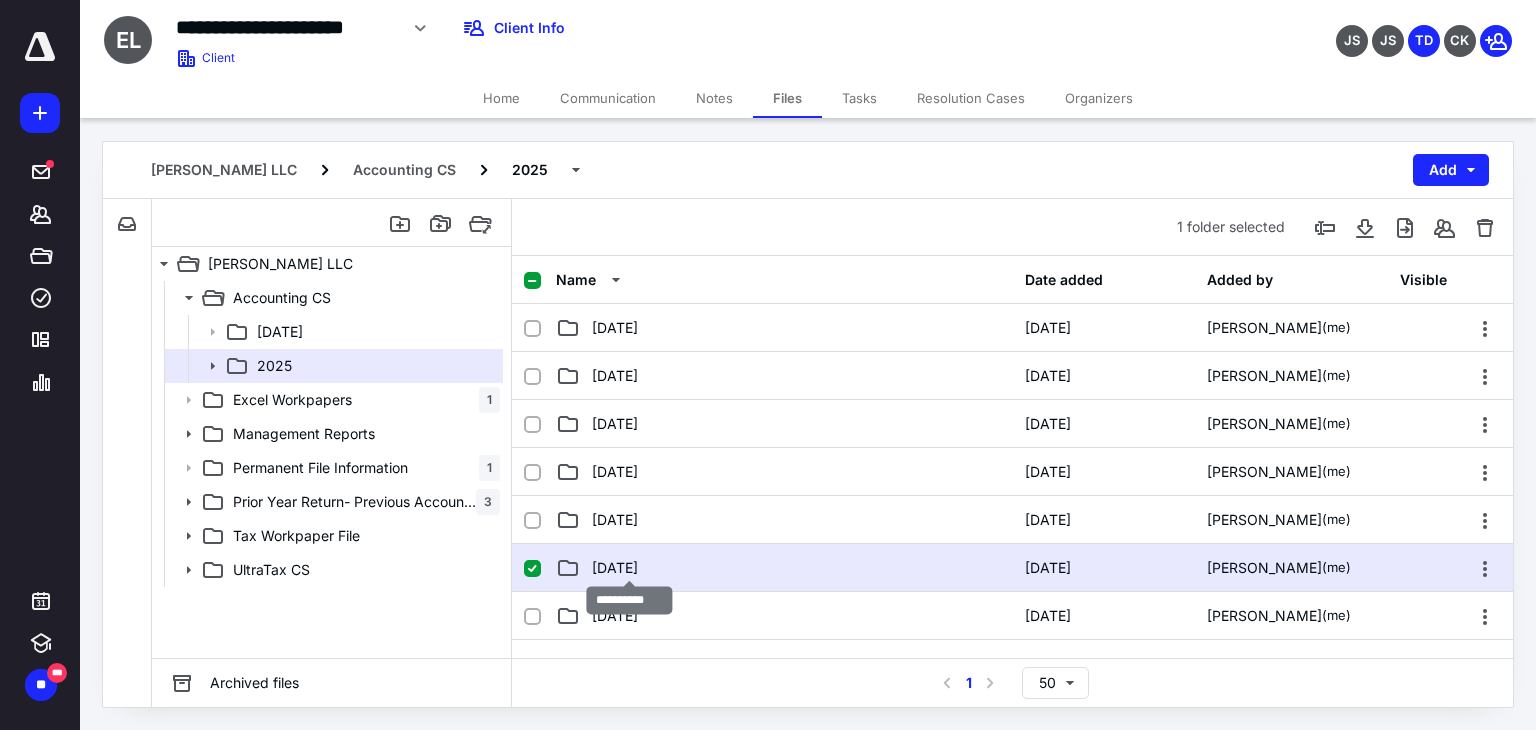 click on "[DATE]" at bounding box center [615, 568] 